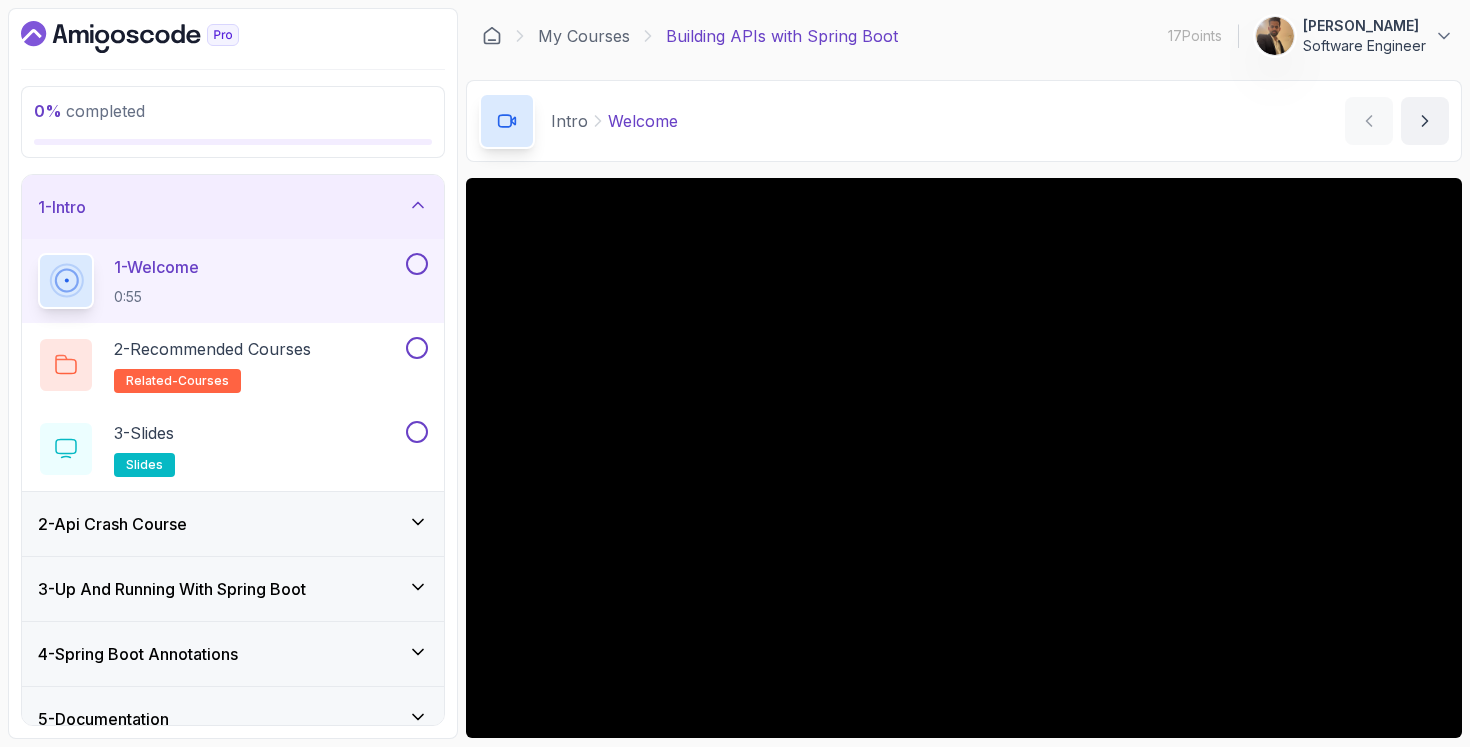 scroll, scrollTop: 0, scrollLeft: 0, axis: both 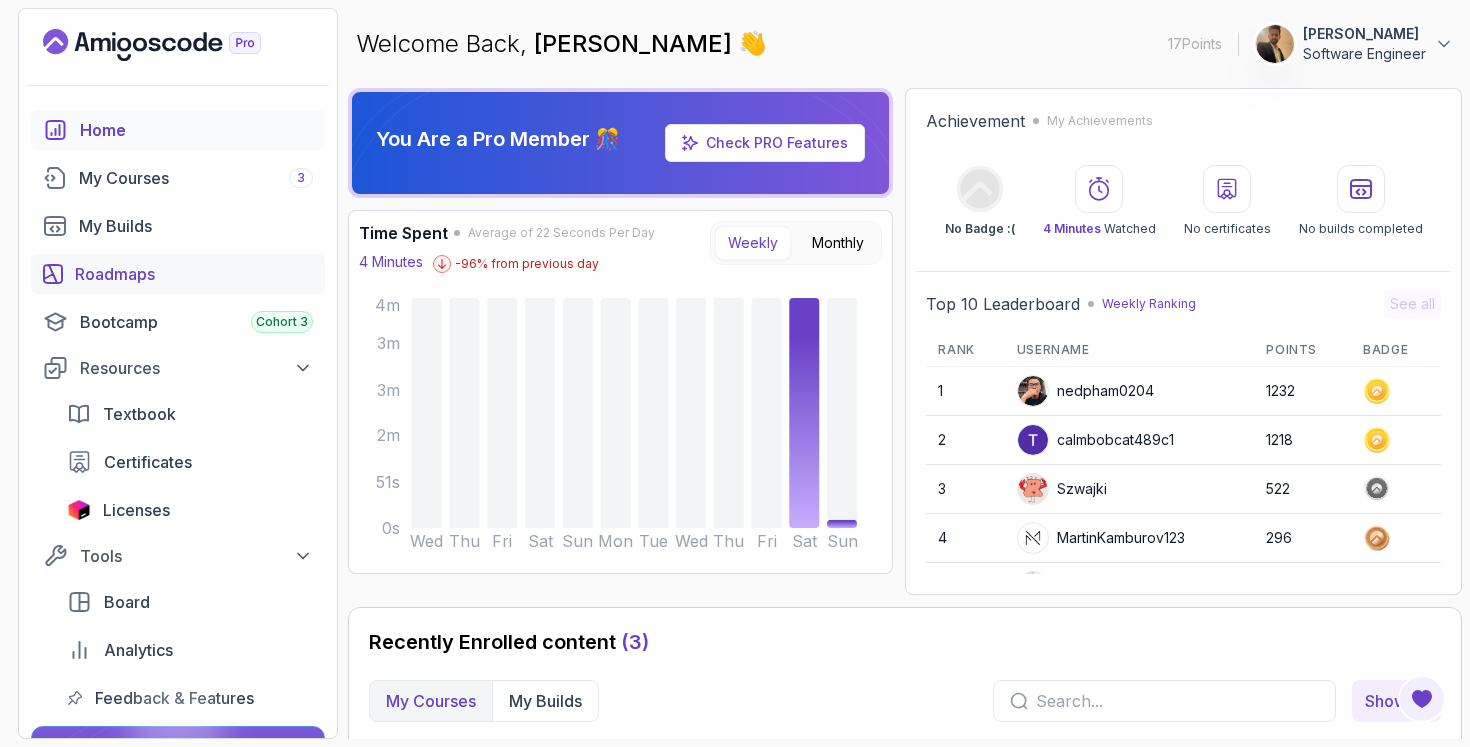 click on "Roadmaps" at bounding box center (178, 274) 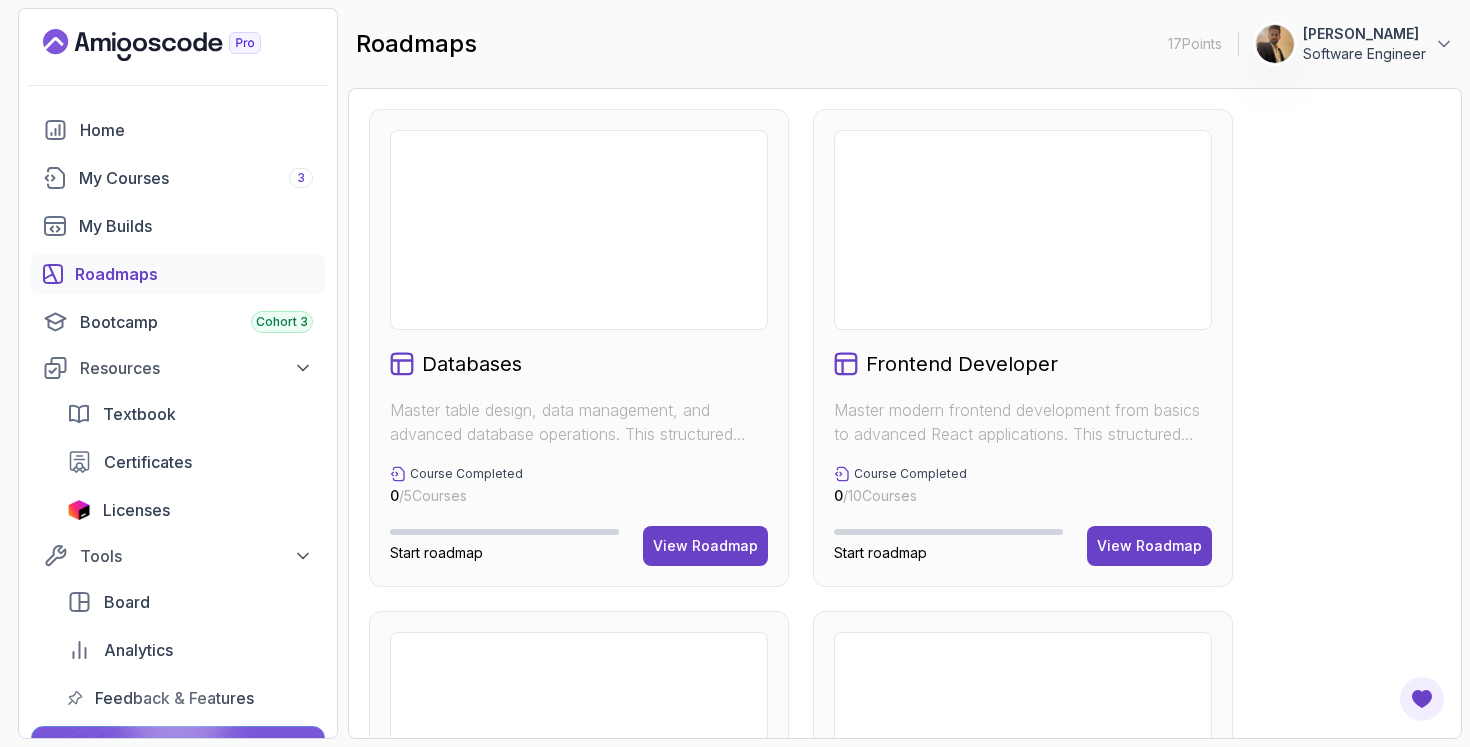 click on "Roadmaps" at bounding box center [194, 274] 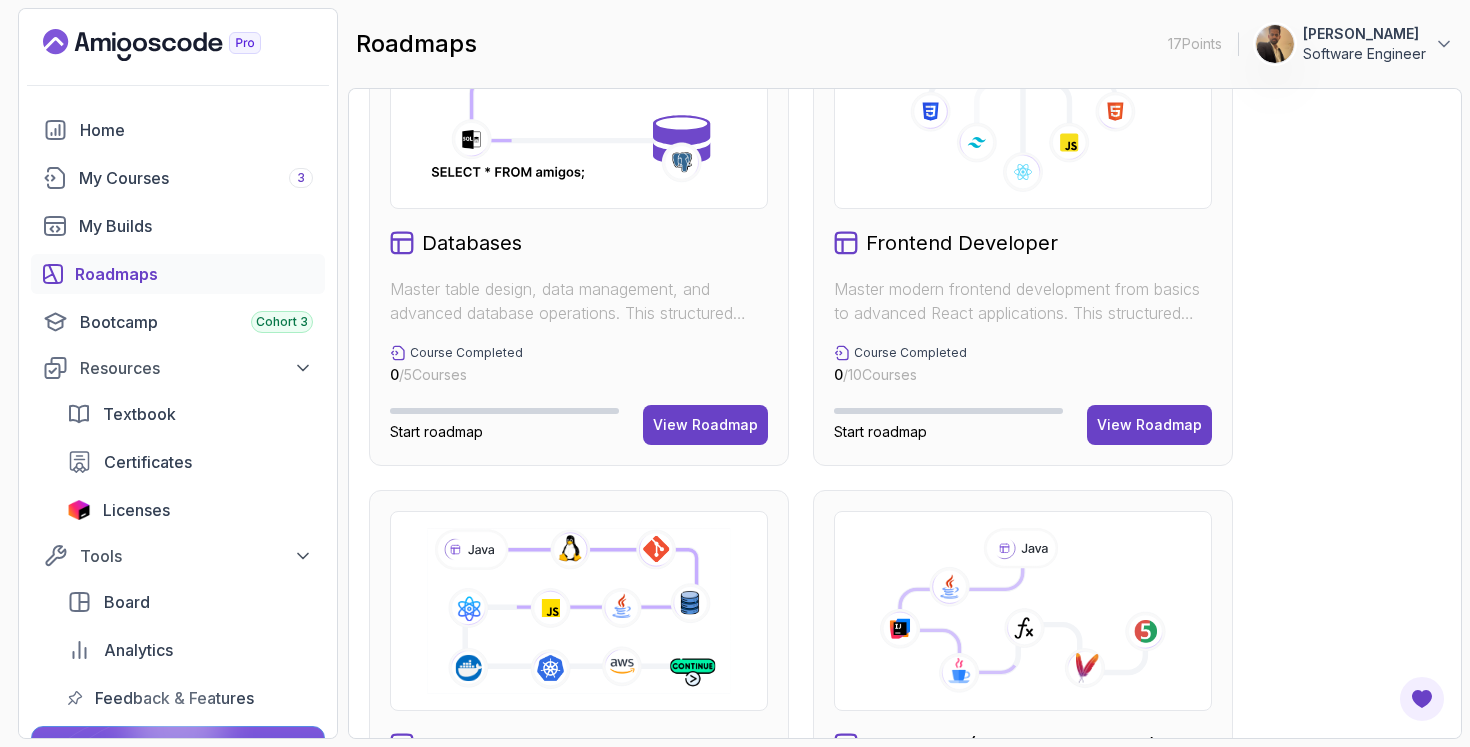 scroll, scrollTop: 0, scrollLeft: 0, axis: both 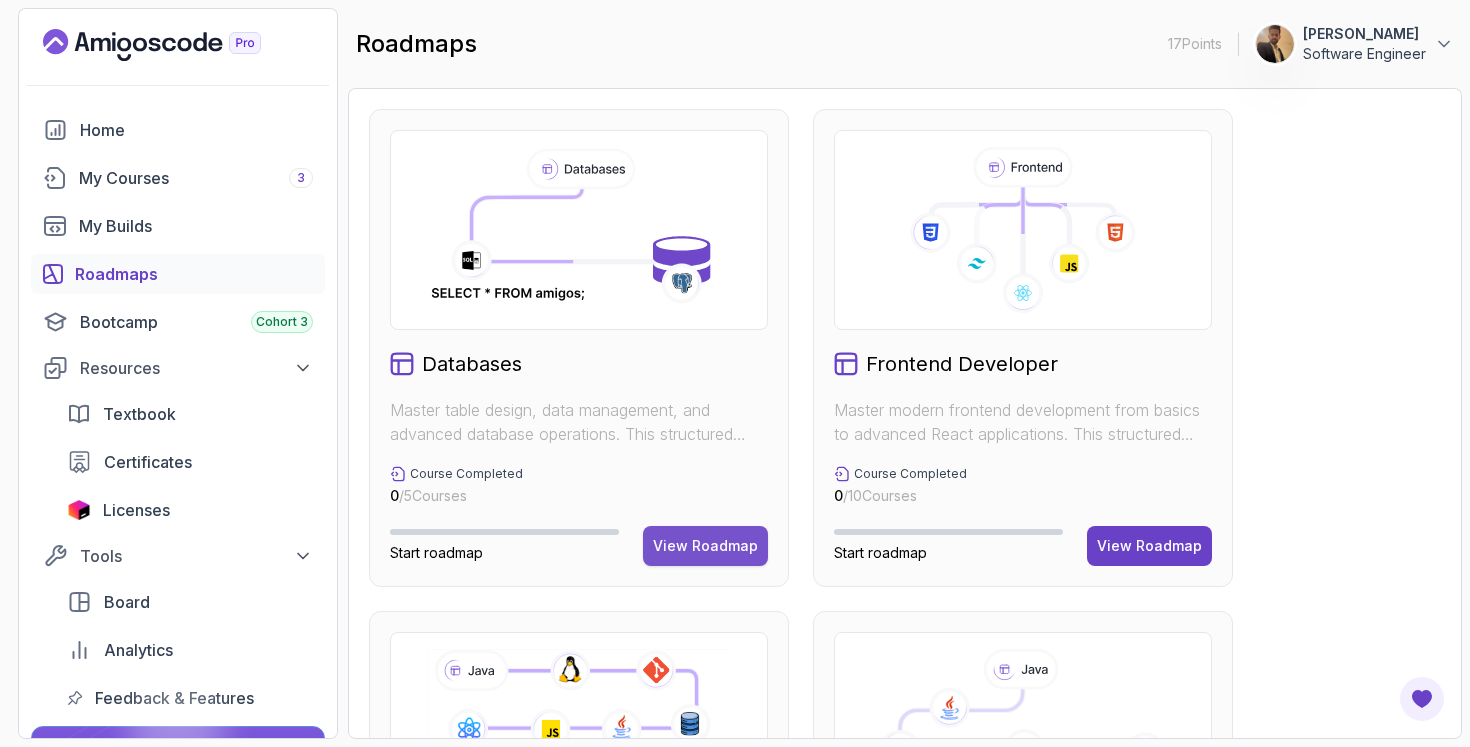 click on "View Roadmap" at bounding box center (705, 546) 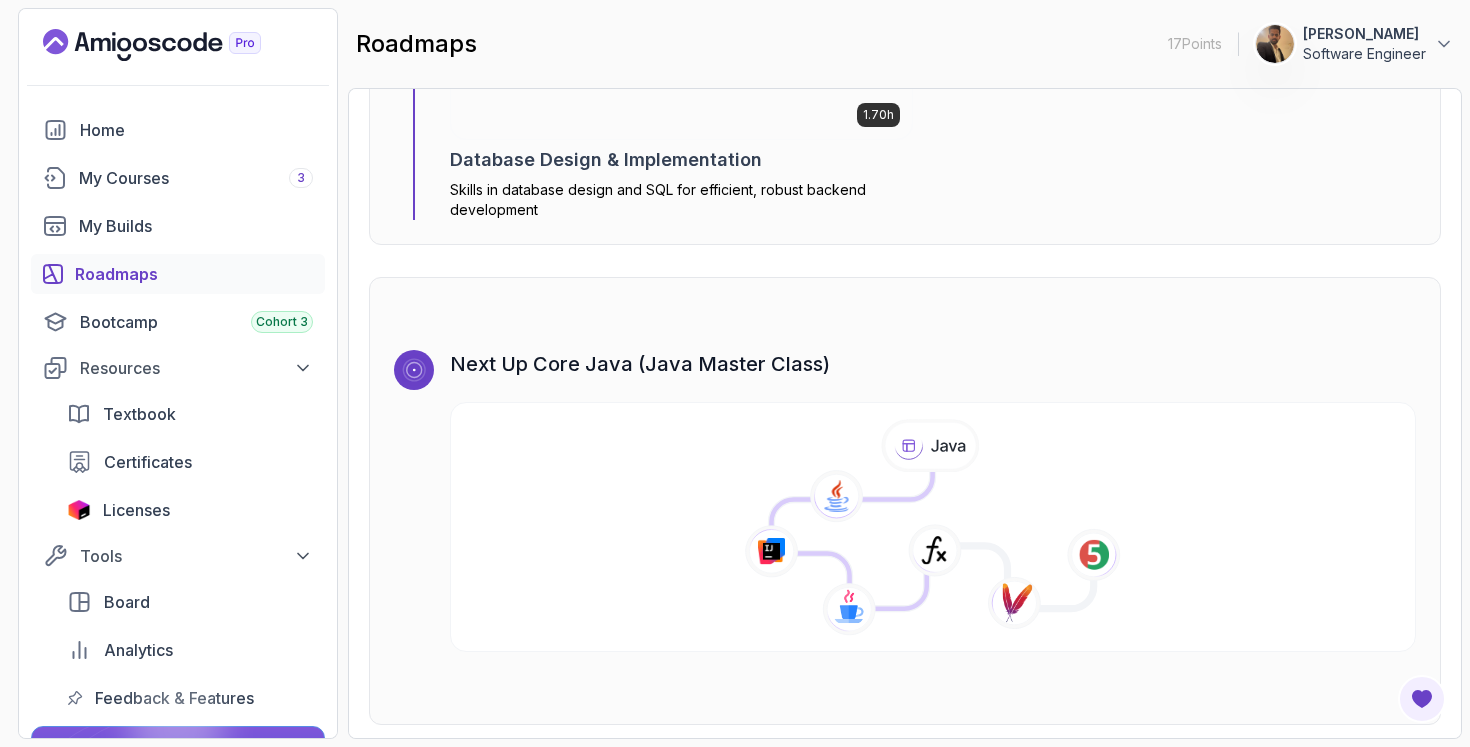 scroll, scrollTop: 4363, scrollLeft: 0, axis: vertical 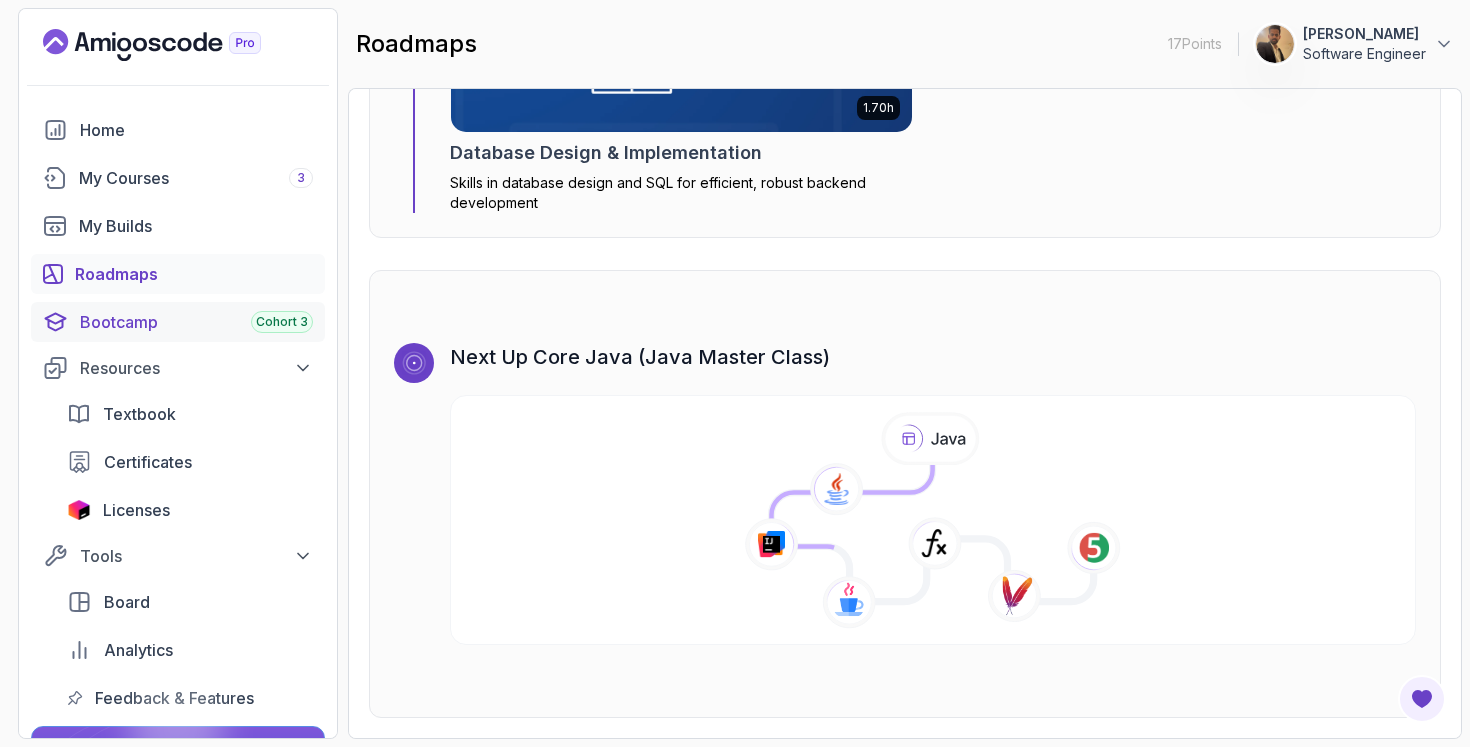 click on "Cohort 3" at bounding box center (282, 322) 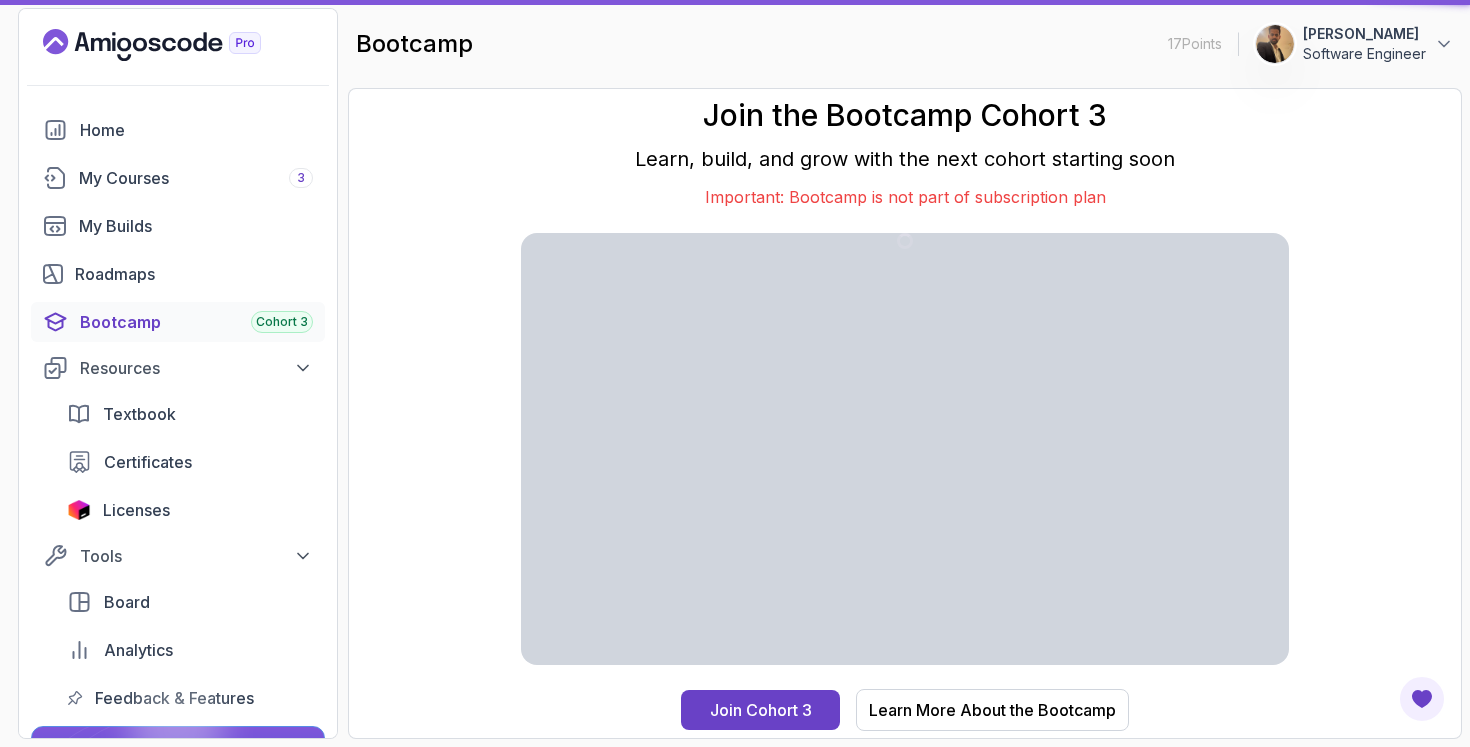 scroll, scrollTop: 0, scrollLeft: 0, axis: both 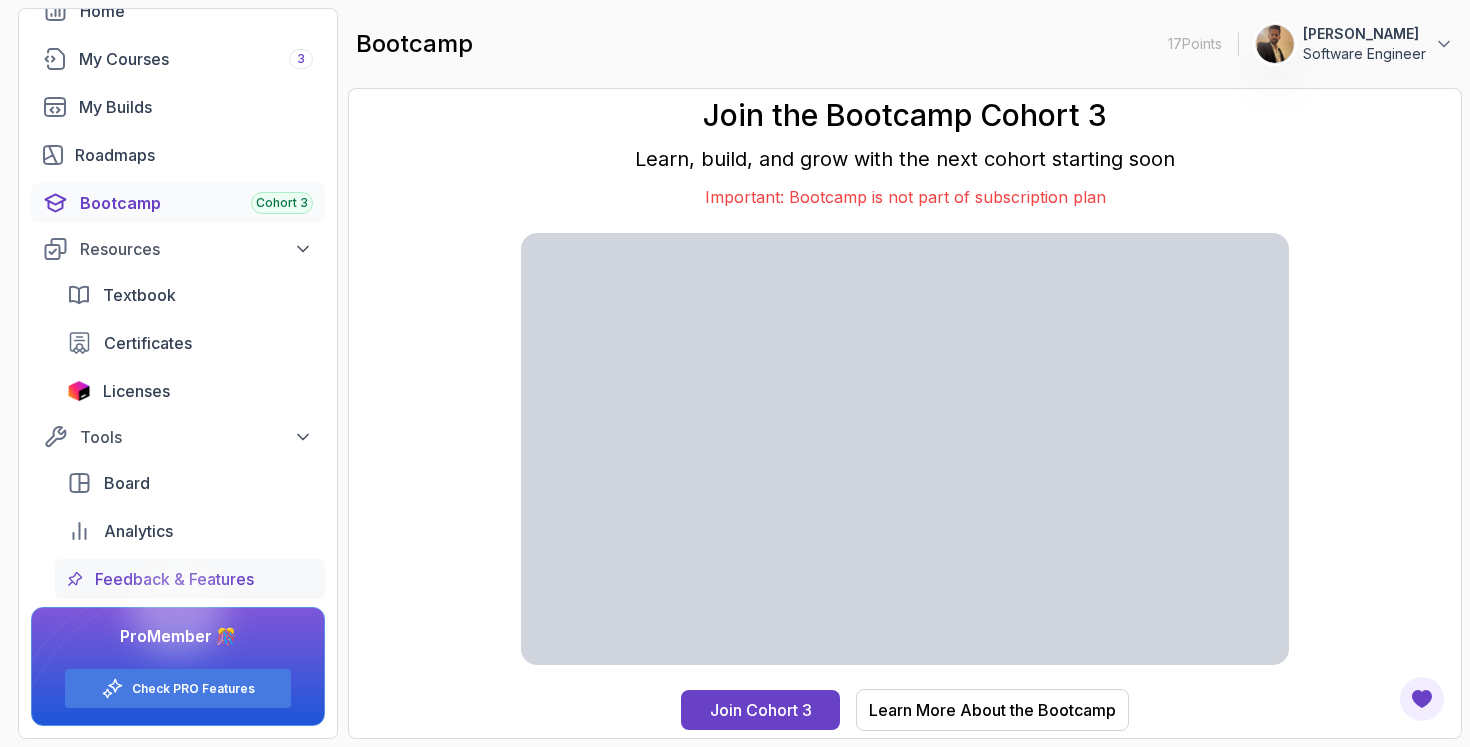 click on "Feedback & Features" at bounding box center (174, 579) 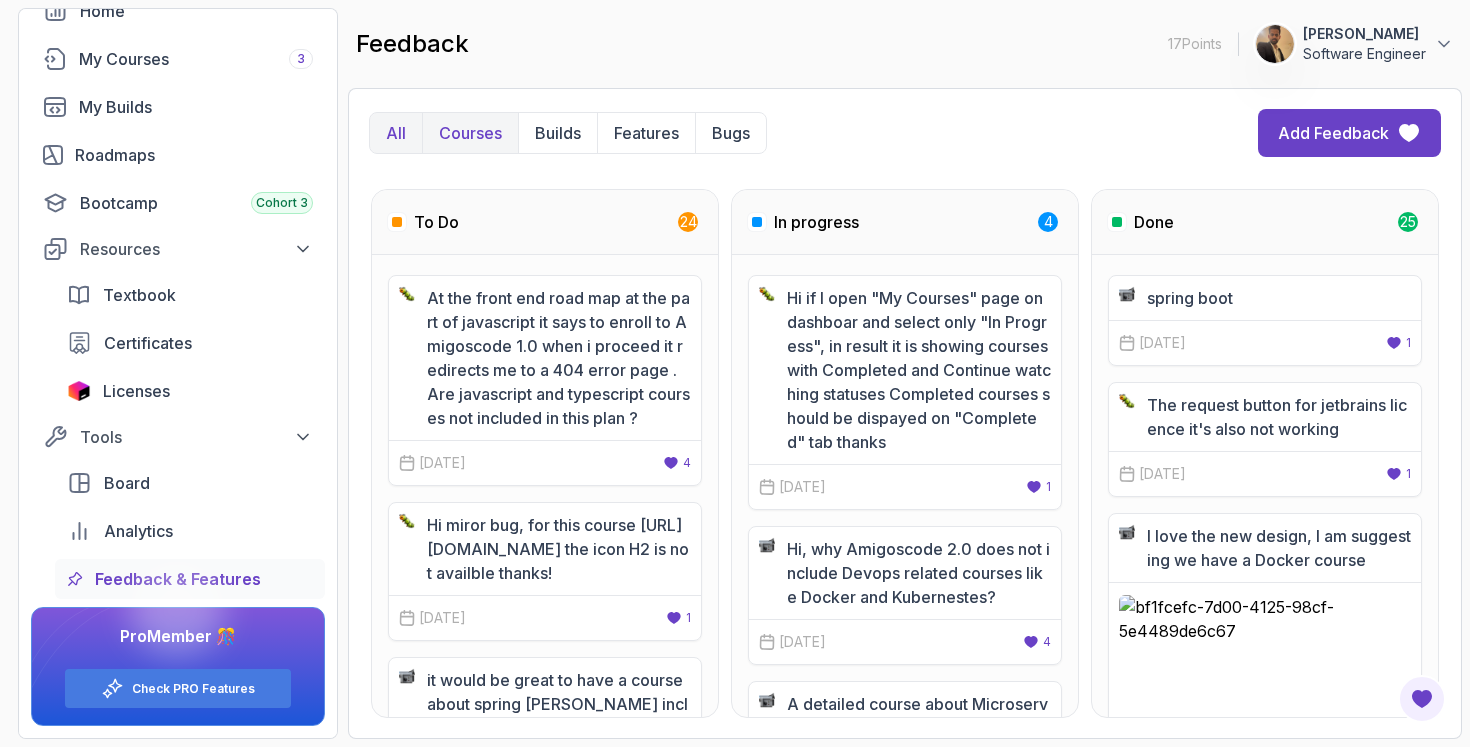 click on "Courses" at bounding box center [470, 133] 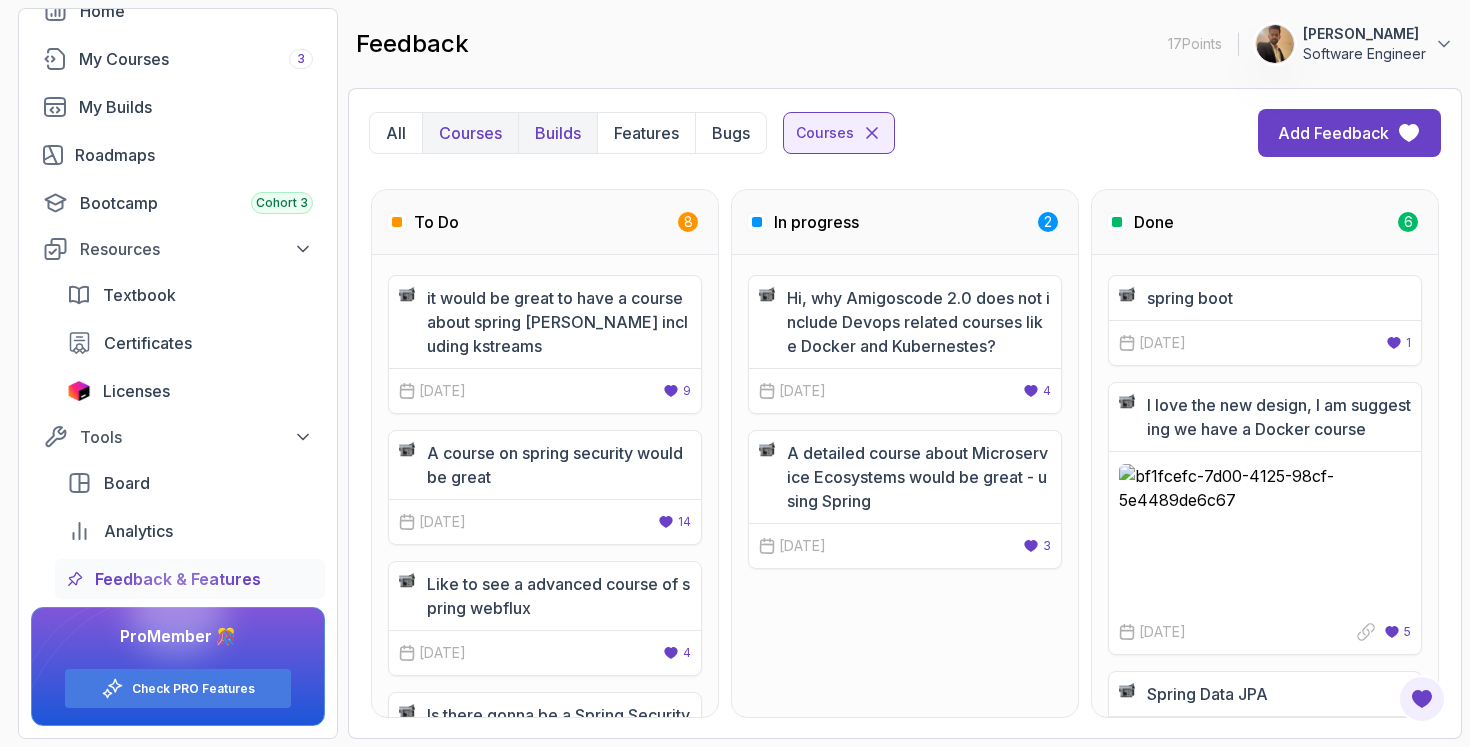 click on "Builds" at bounding box center (558, 133) 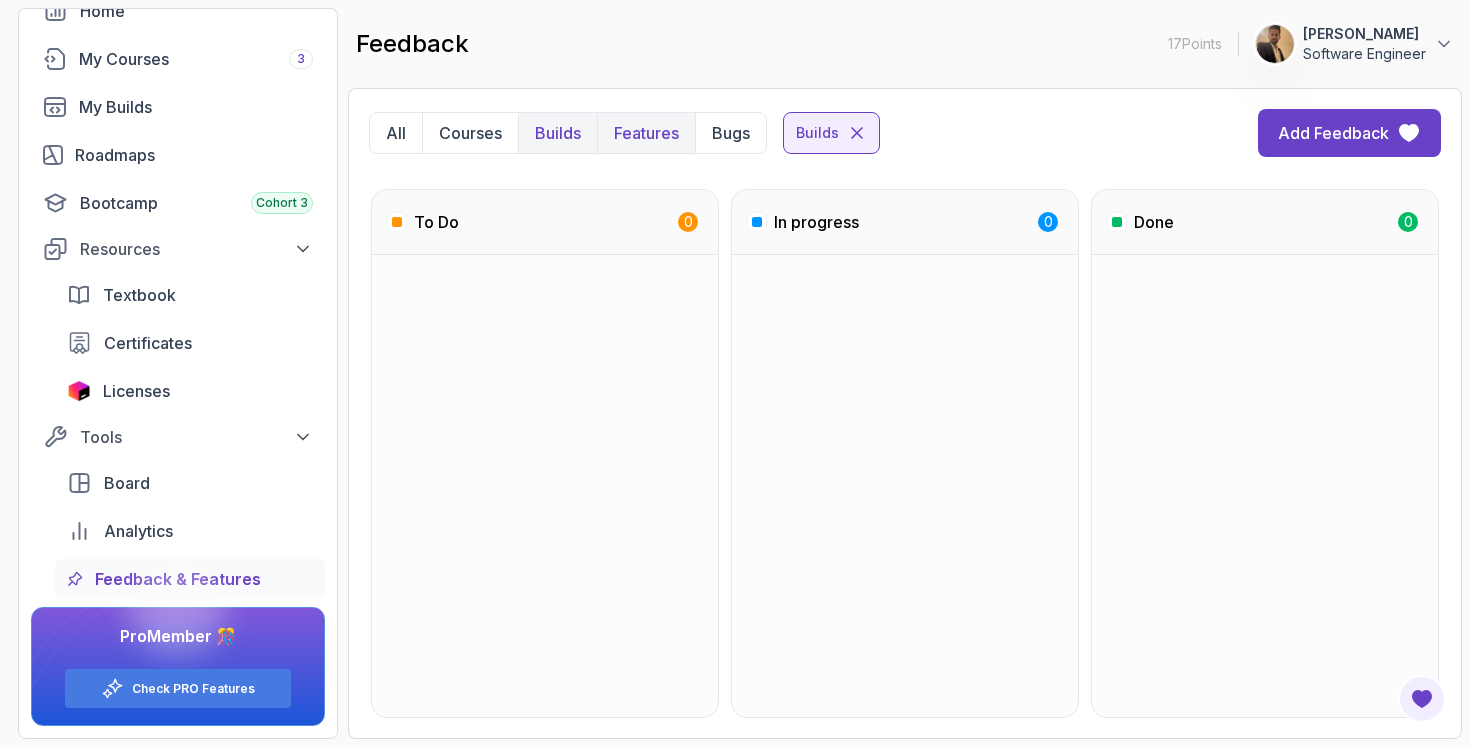 click on "Features" at bounding box center [646, 133] 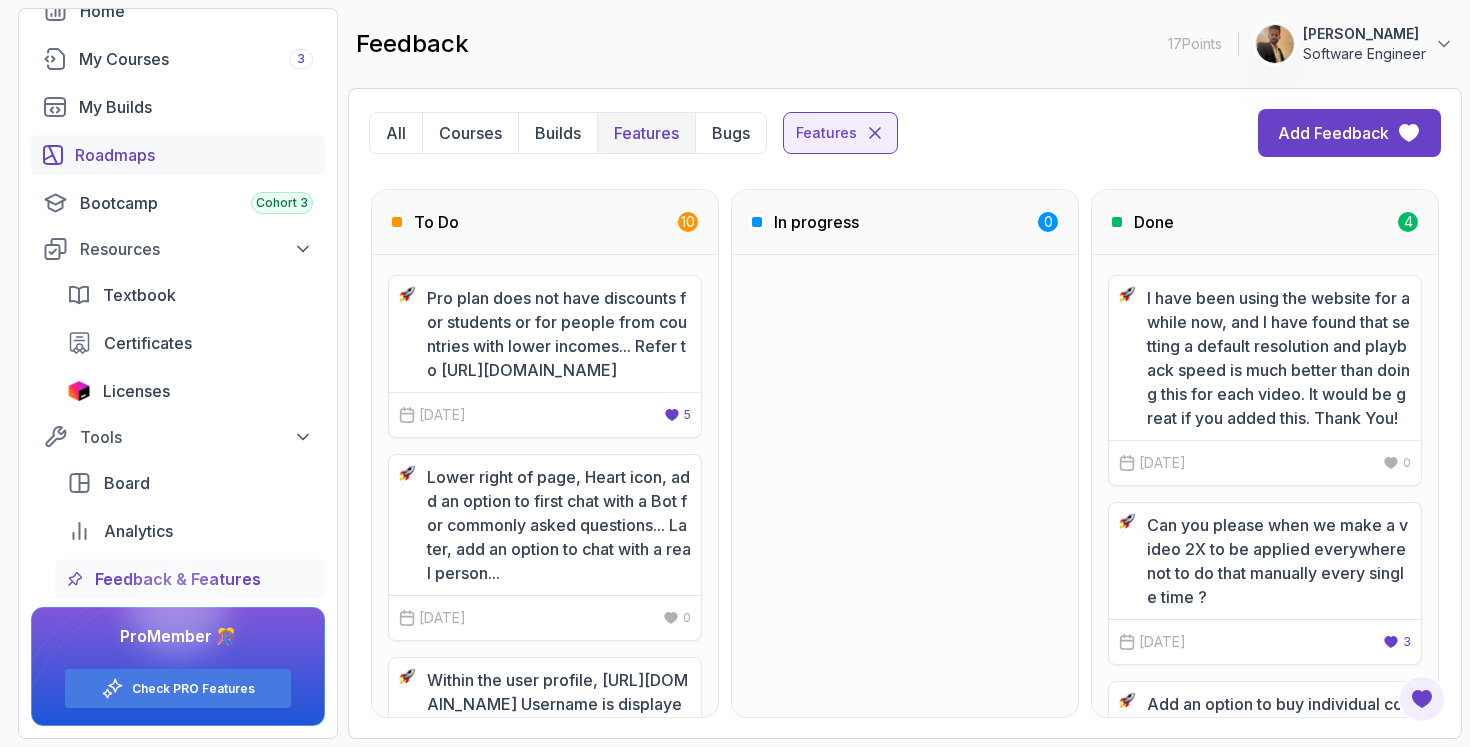 click on "Roadmaps" at bounding box center (178, 155) 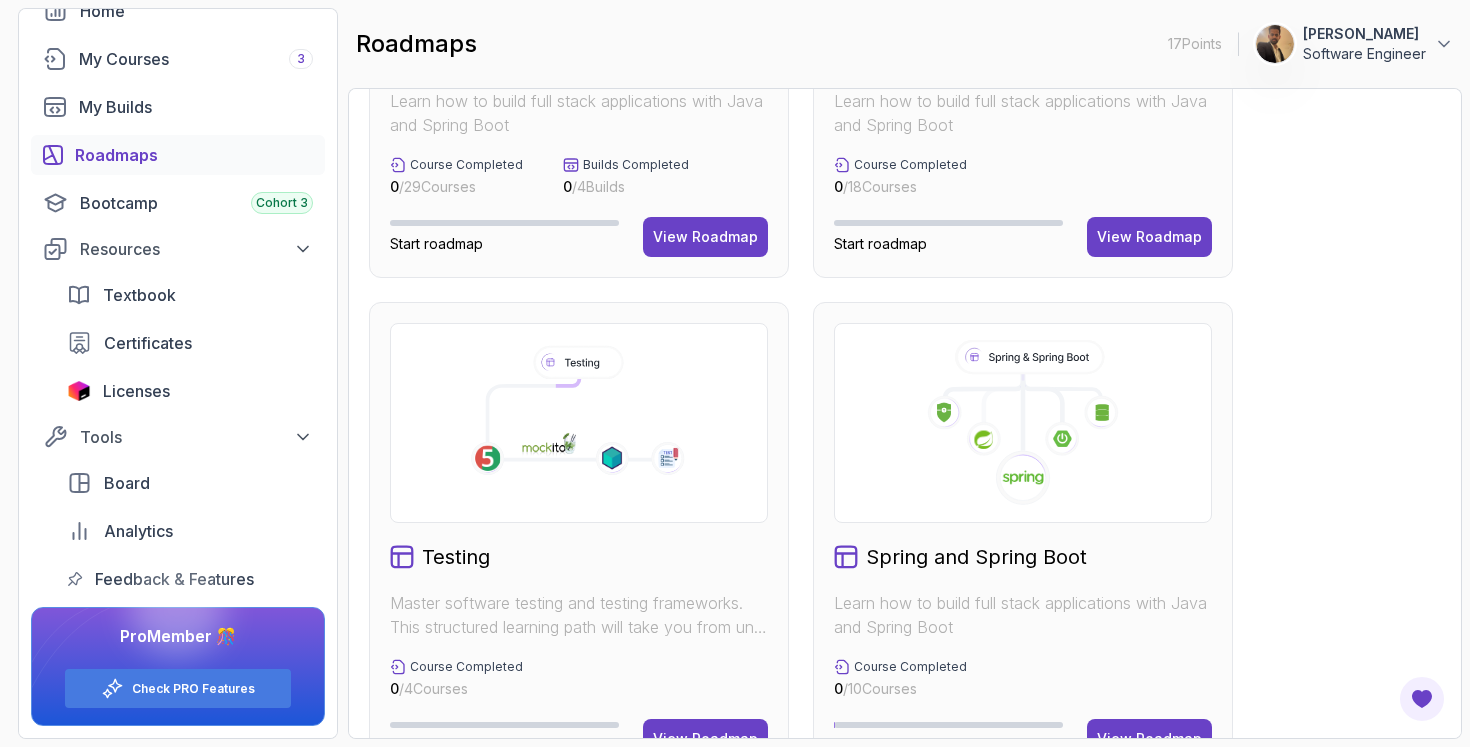 scroll, scrollTop: 873, scrollLeft: 0, axis: vertical 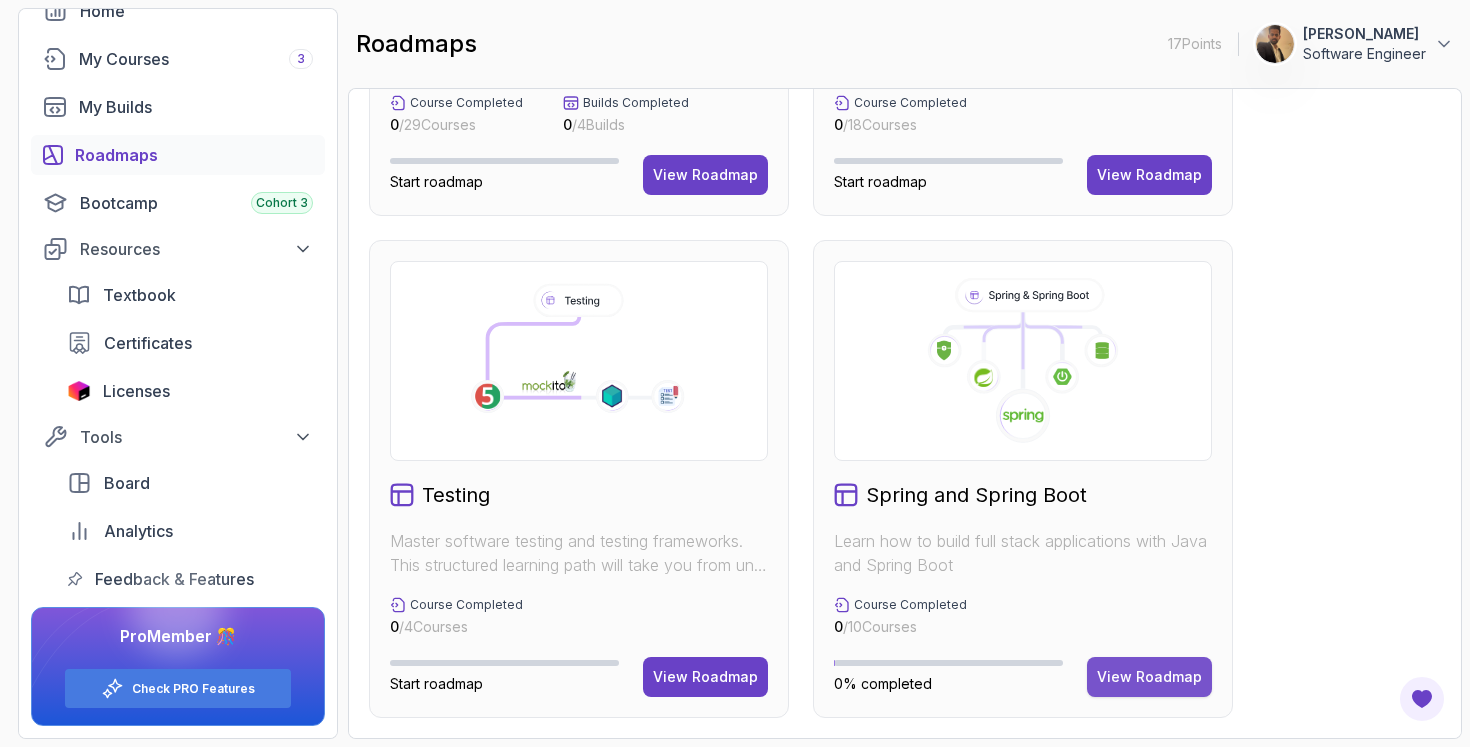 click on "View Roadmap" at bounding box center [1149, 677] 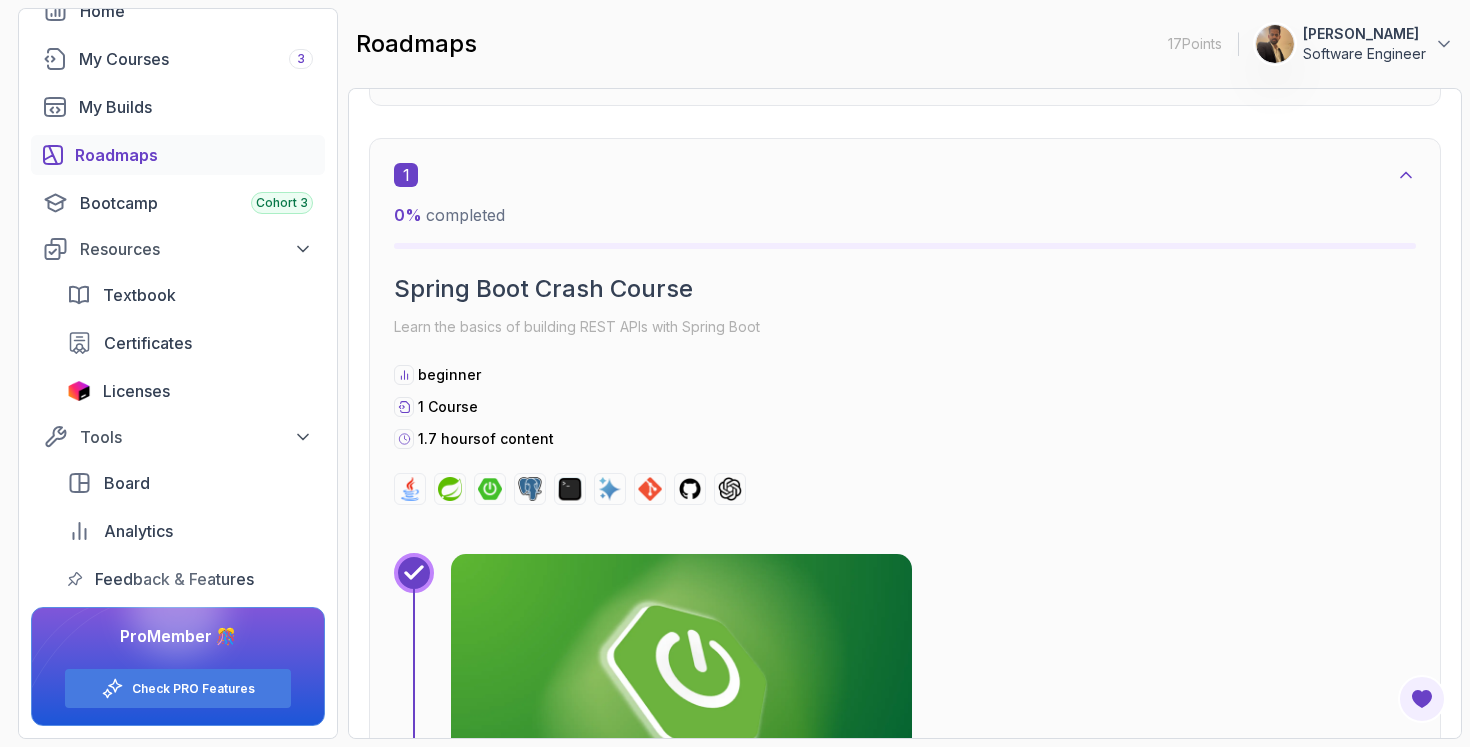 scroll, scrollTop: 526, scrollLeft: 0, axis: vertical 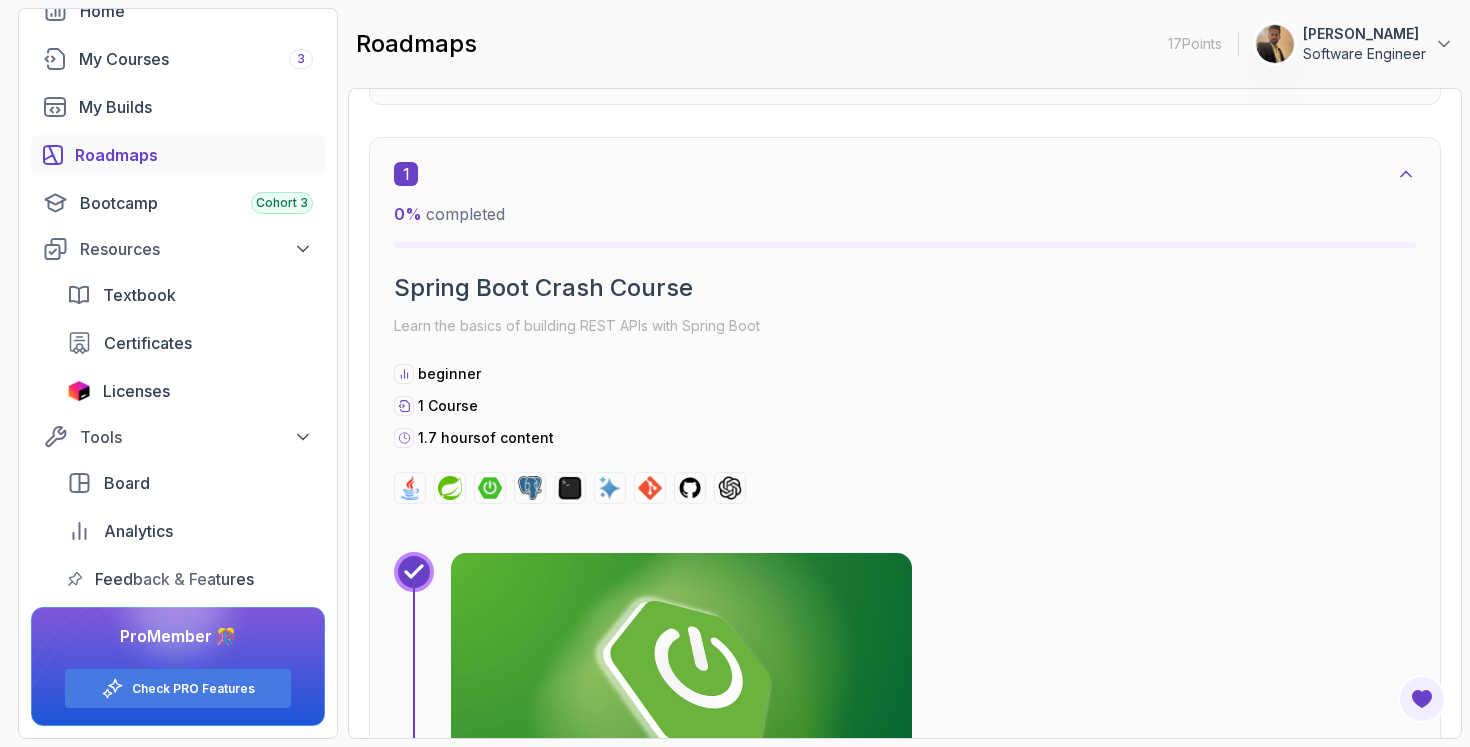 click at bounding box center [681, 677] 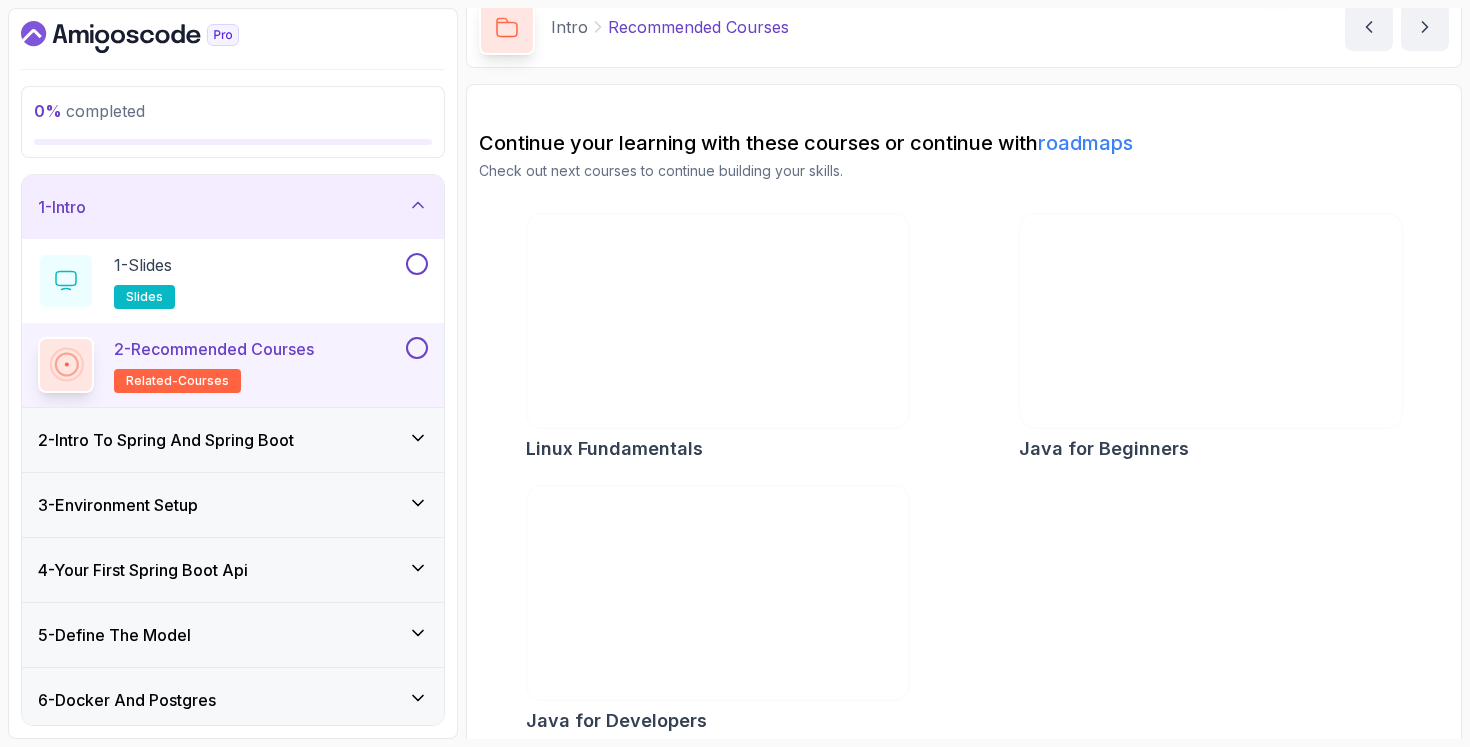 scroll, scrollTop: 109, scrollLeft: 0, axis: vertical 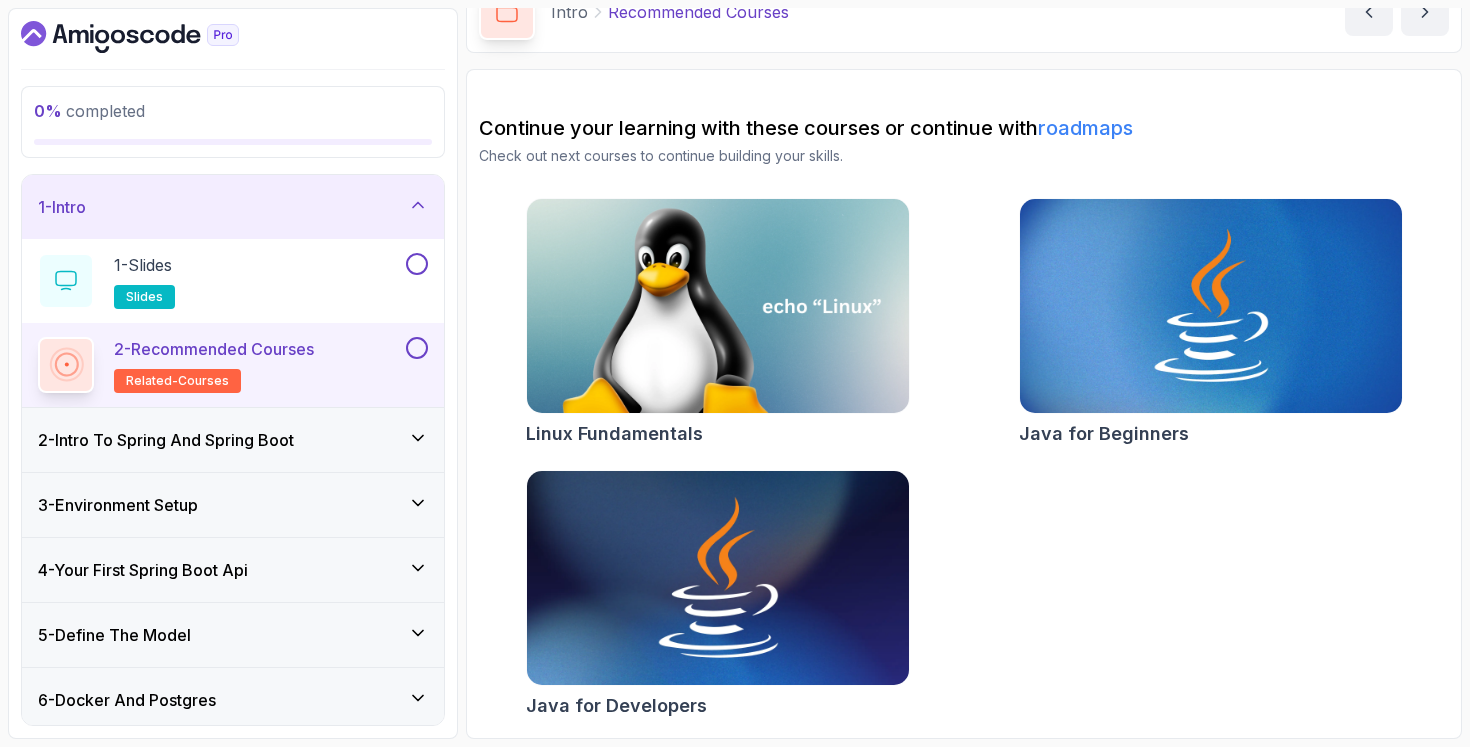 click at bounding box center [717, 578] 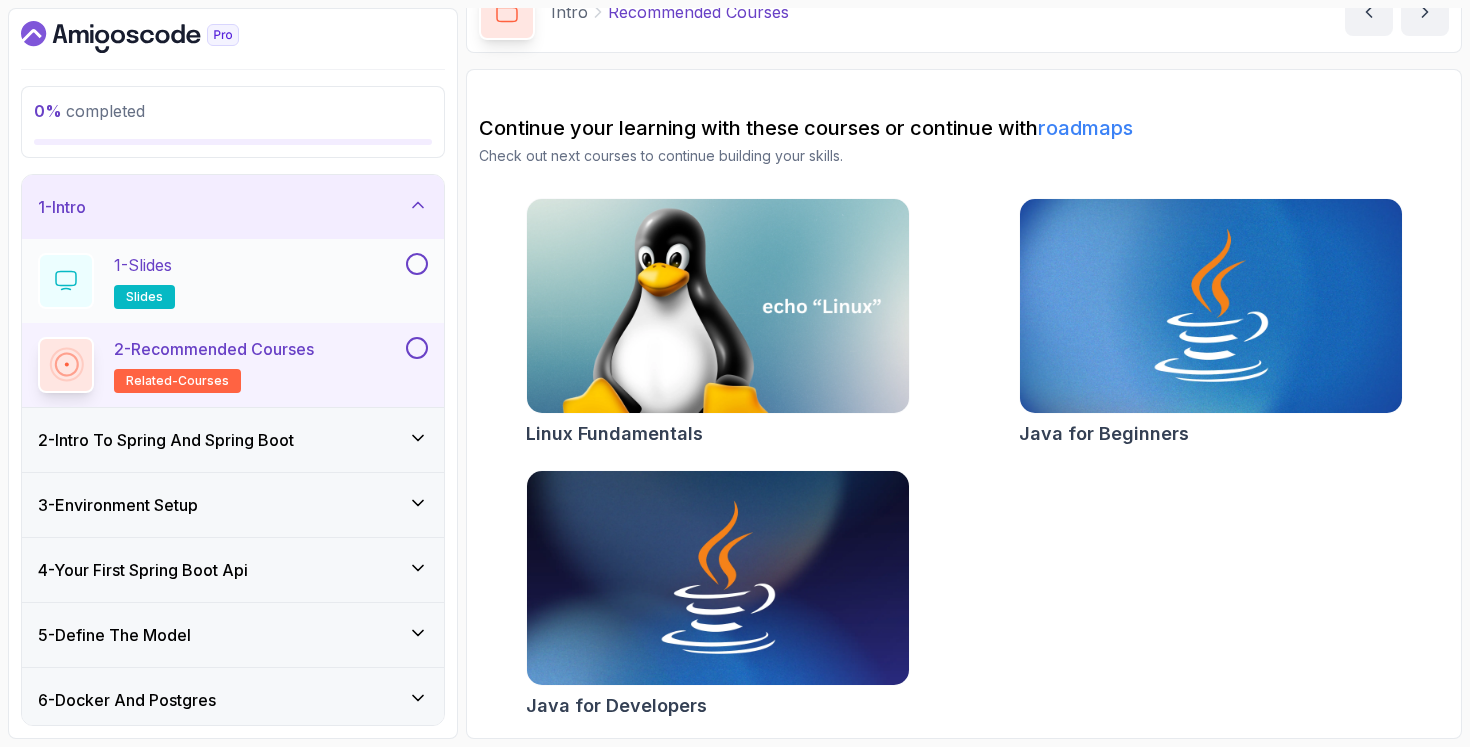 click on "1  -  Slides slides" at bounding box center (233, 281) 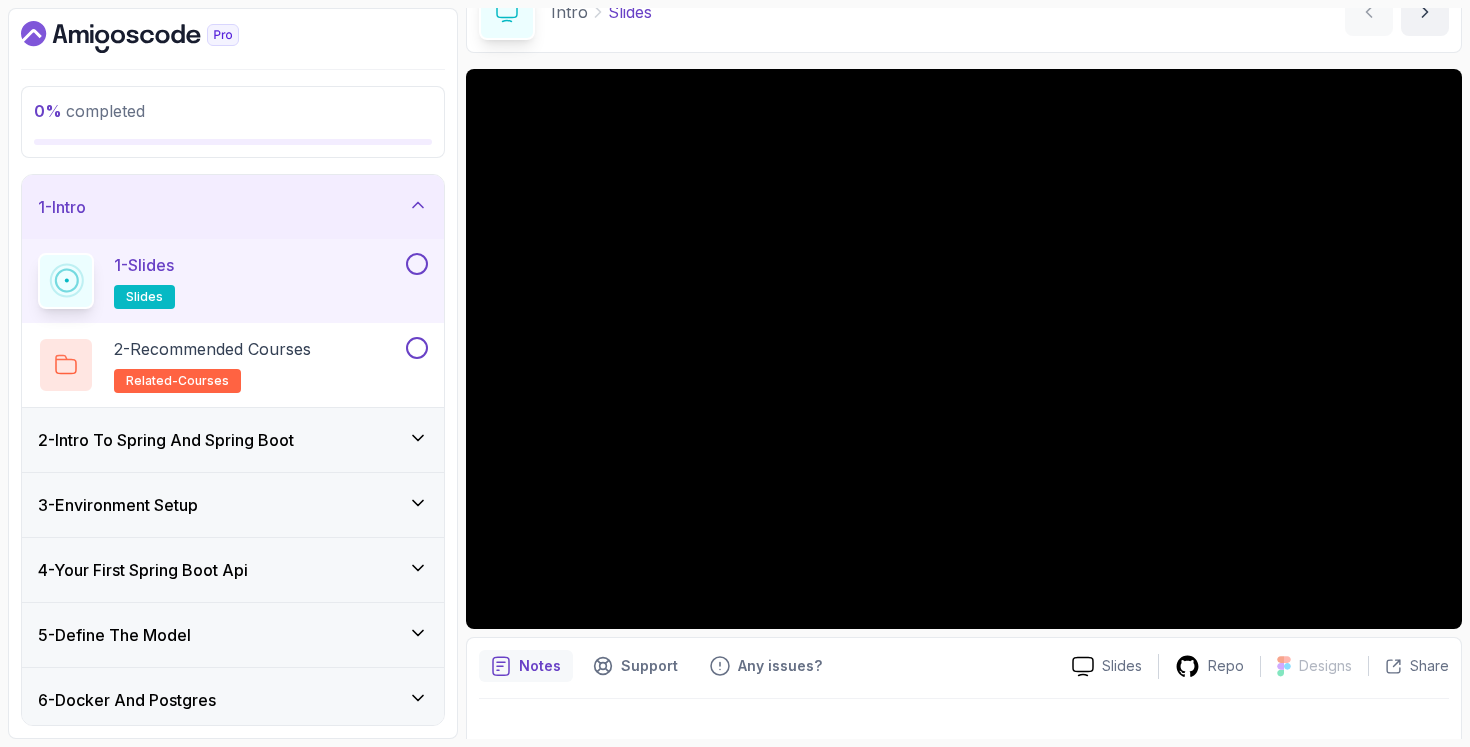 type 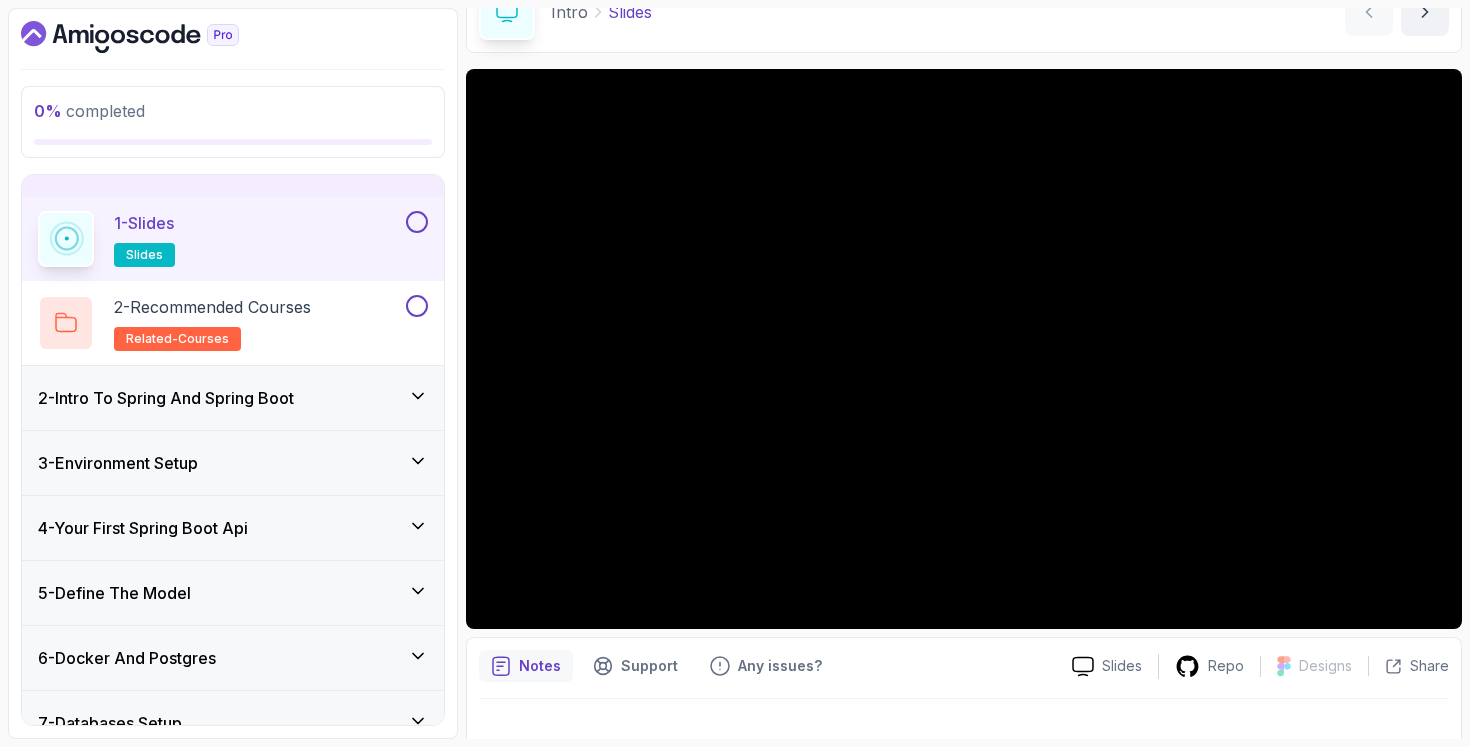 scroll, scrollTop: 0, scrollLeft: 0, axis: both 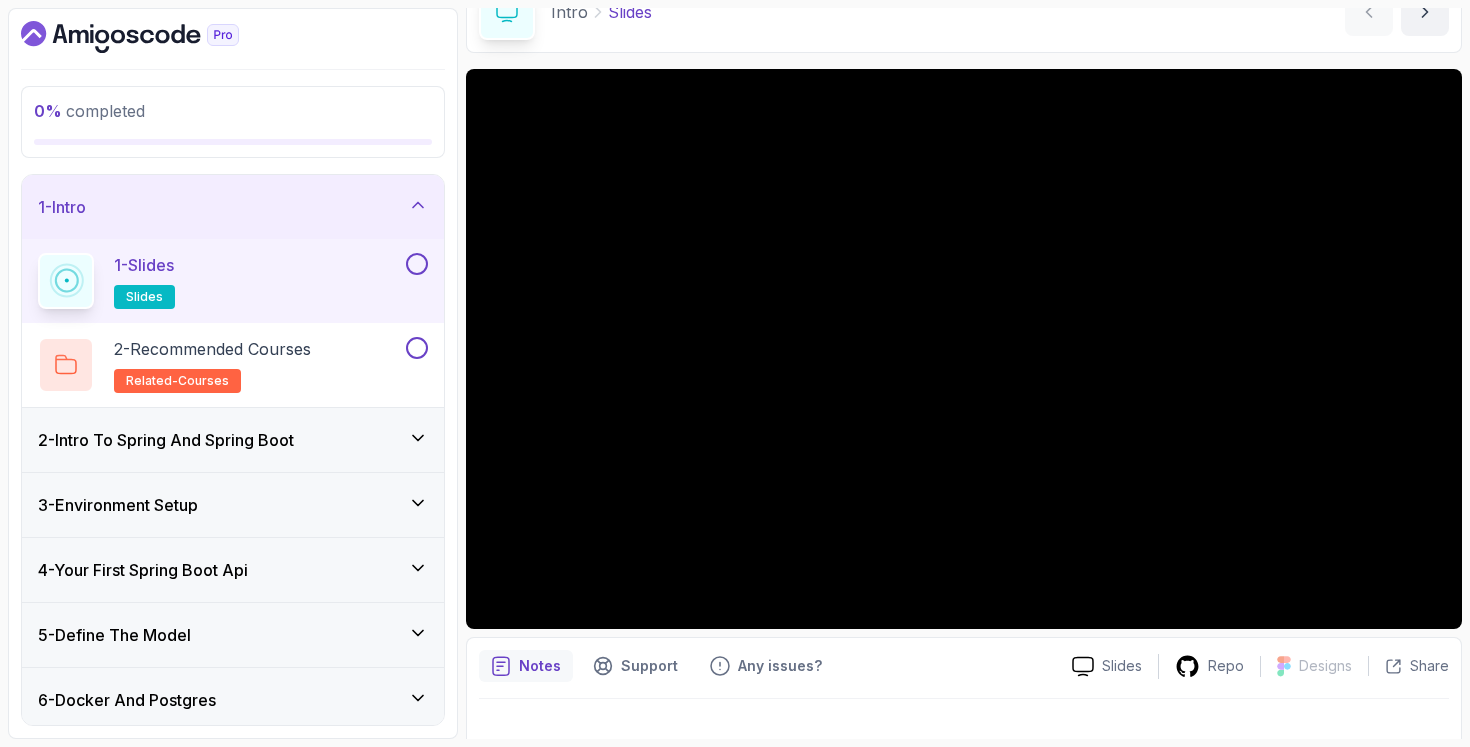 drag, startPoint x: 418, startPoint y: 345, endPoint x: 315, endPoint y: 312, distance: 108.157295 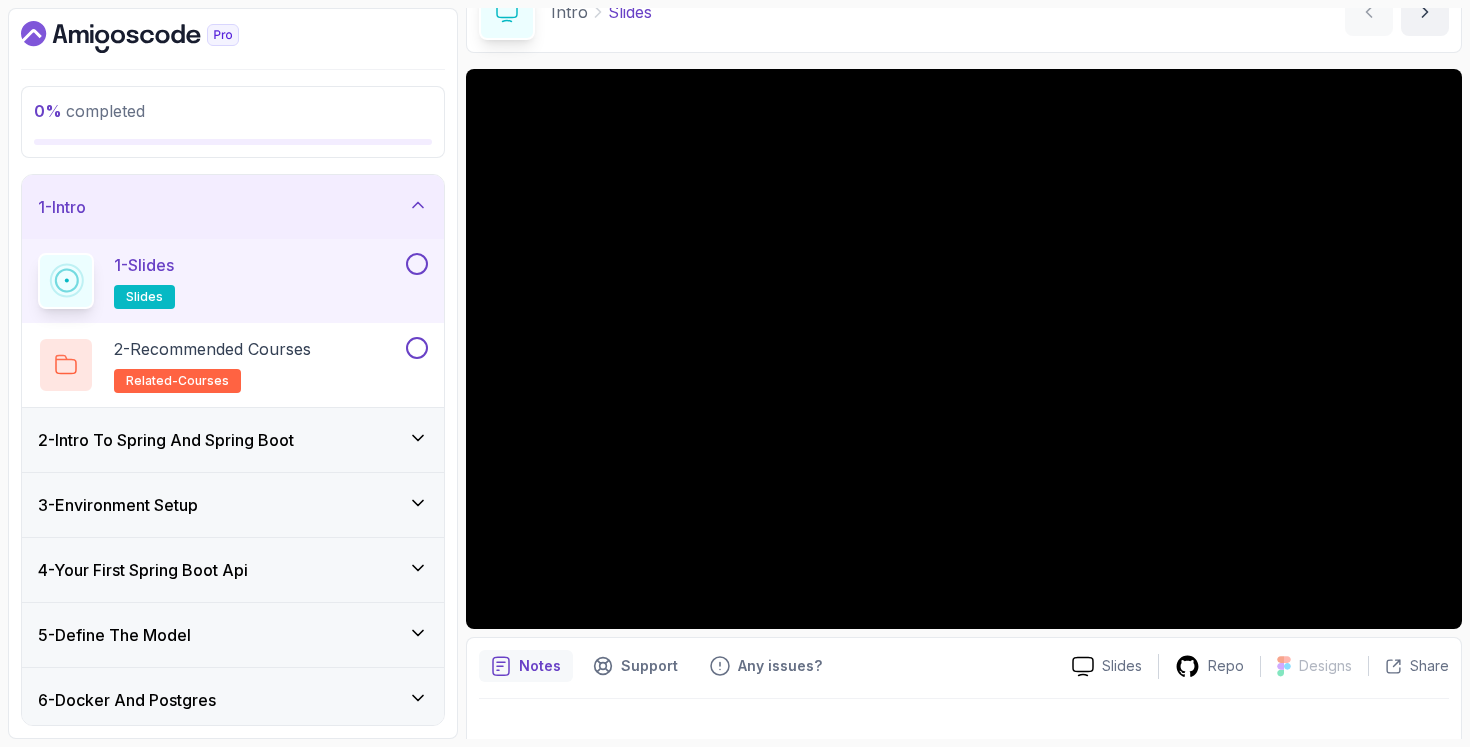 click on "1  -  Slides slides 2  -  Recommended Courses related-courses" at bounding box center (233, 323) 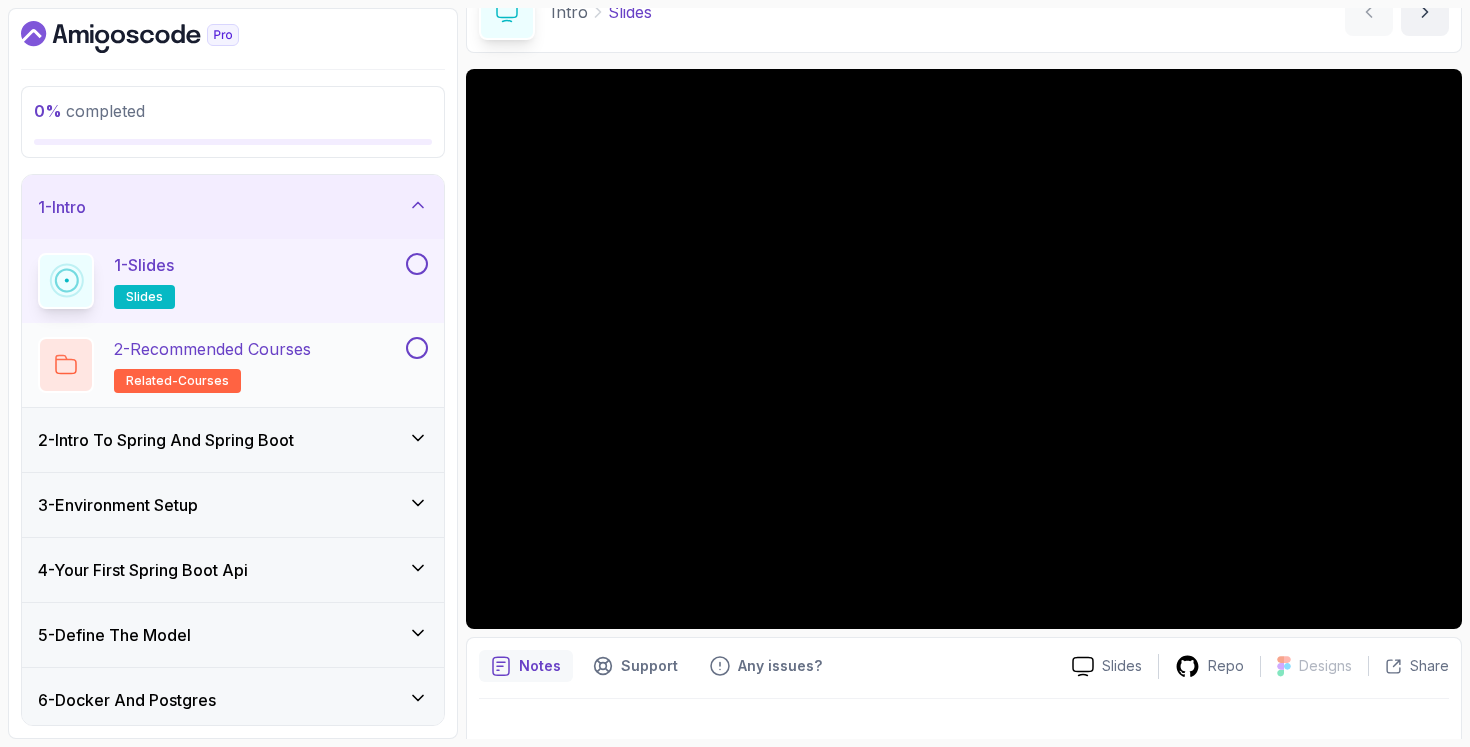click on "2  -  Recommended Courses" at bounding box center (212, 349) 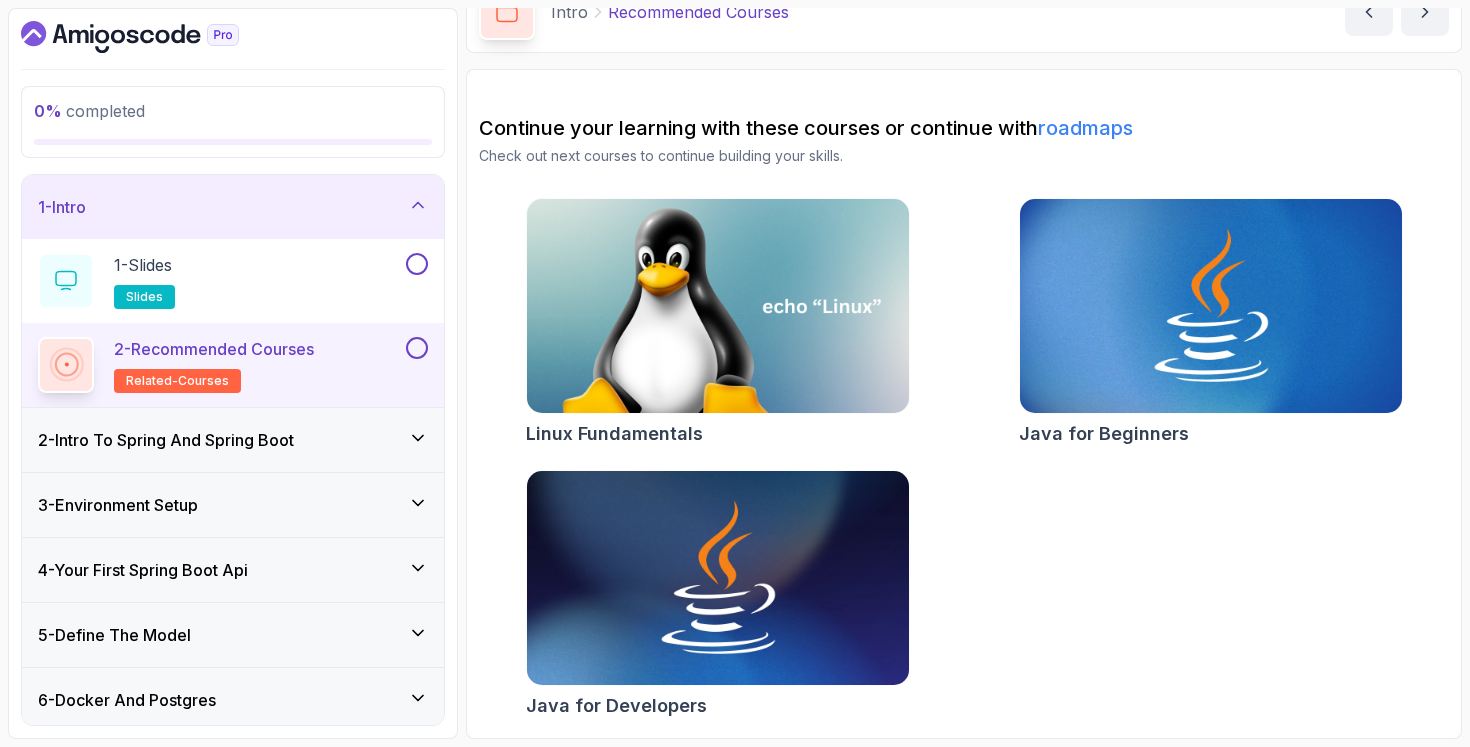 click on "2  -  Intro To Spring And Spring Boot" at bounding box center (233, 440) 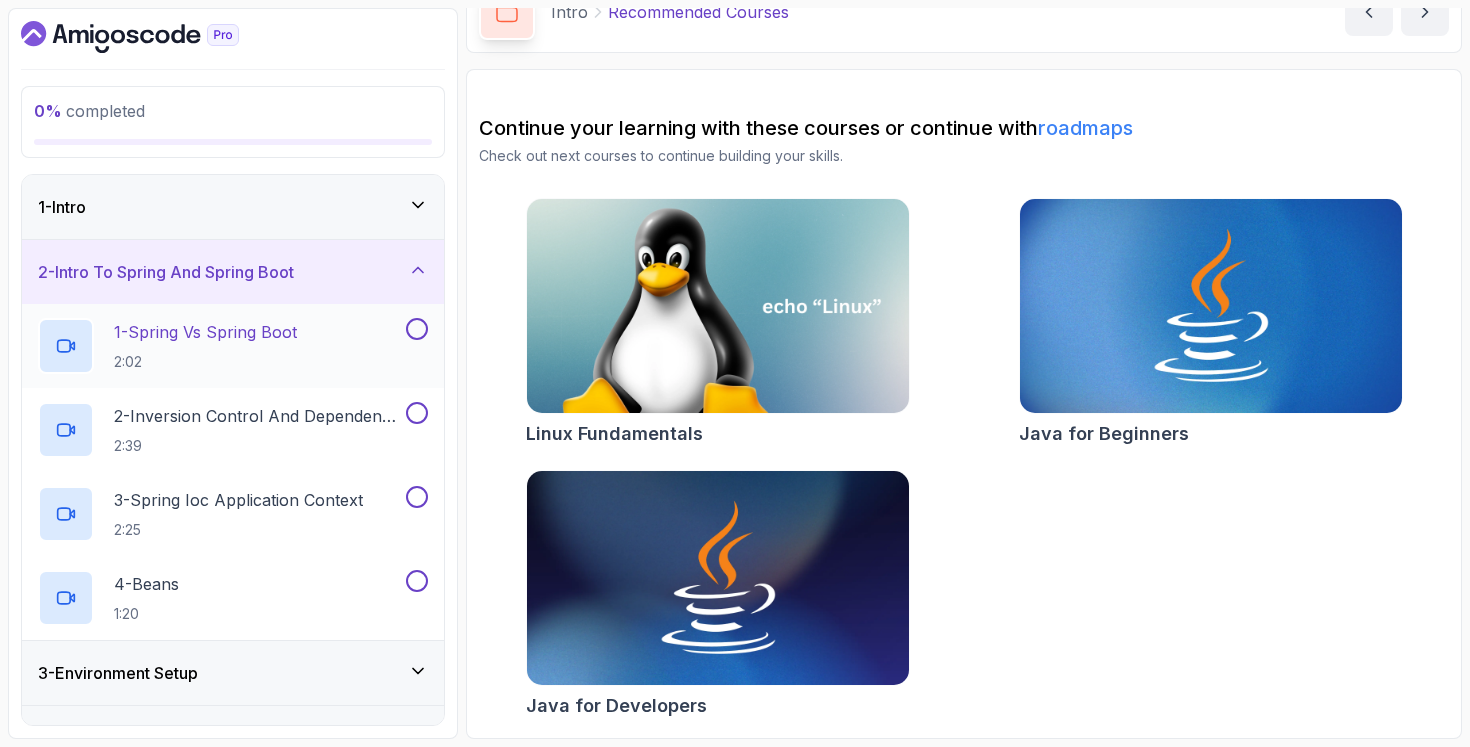 click on "1  -  Spring Vs Spring Boot 2:02" at bounding box center [220, 346] 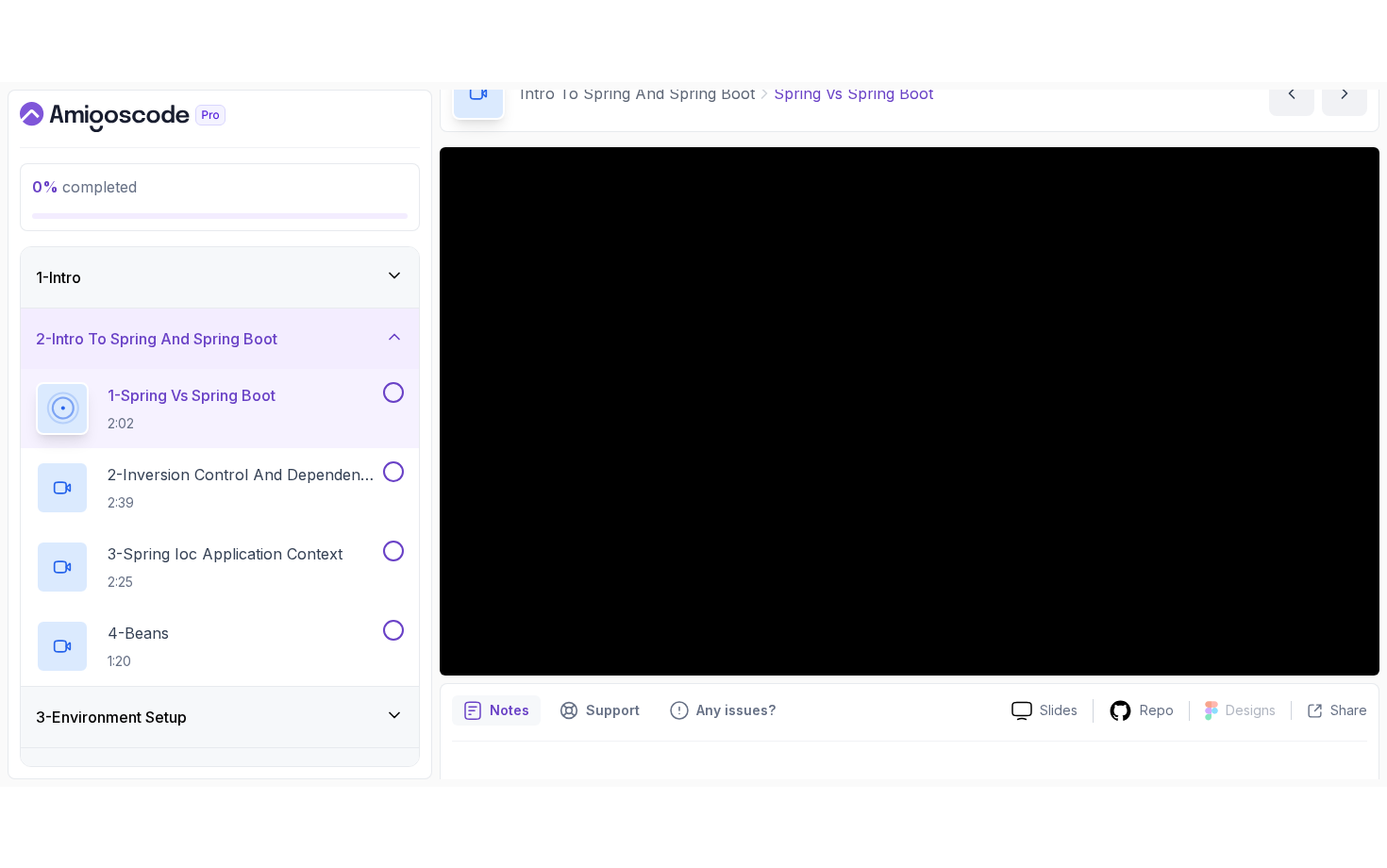 scroll, scrollTop: 130, scrollLeft: 0, axis: vertical 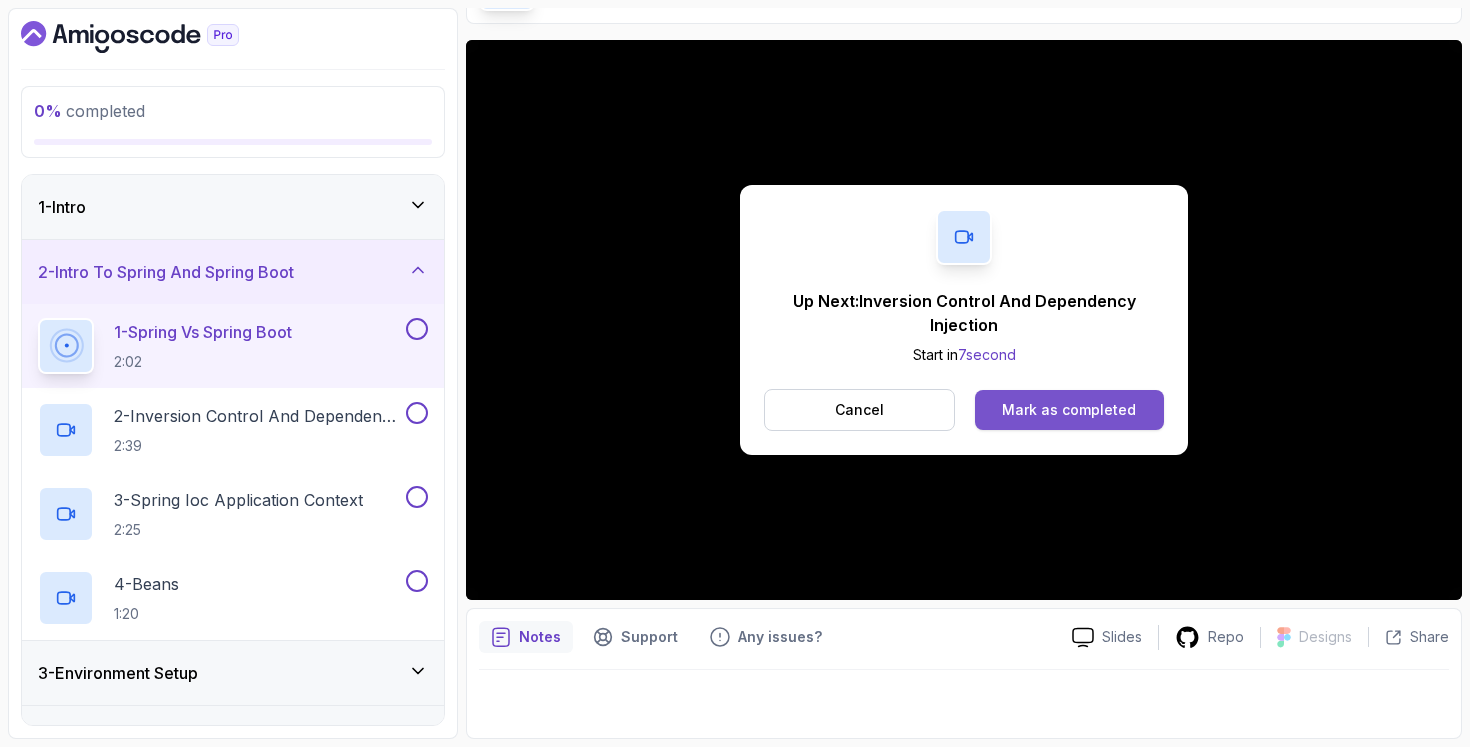 click on "Mark as completed" at bounding box center [1069, 410] 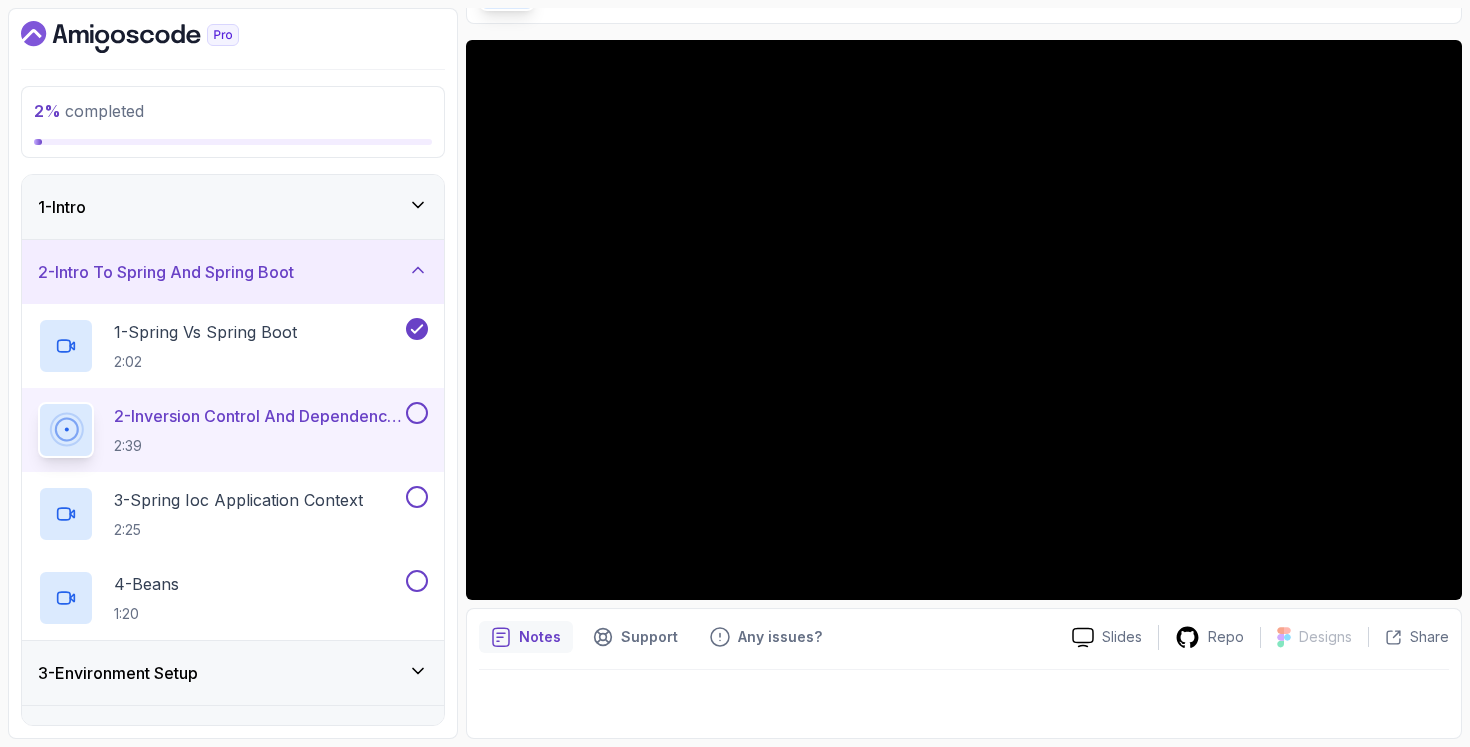 scroll, scrollTop: 0, scrollLeft: 0, axis: both 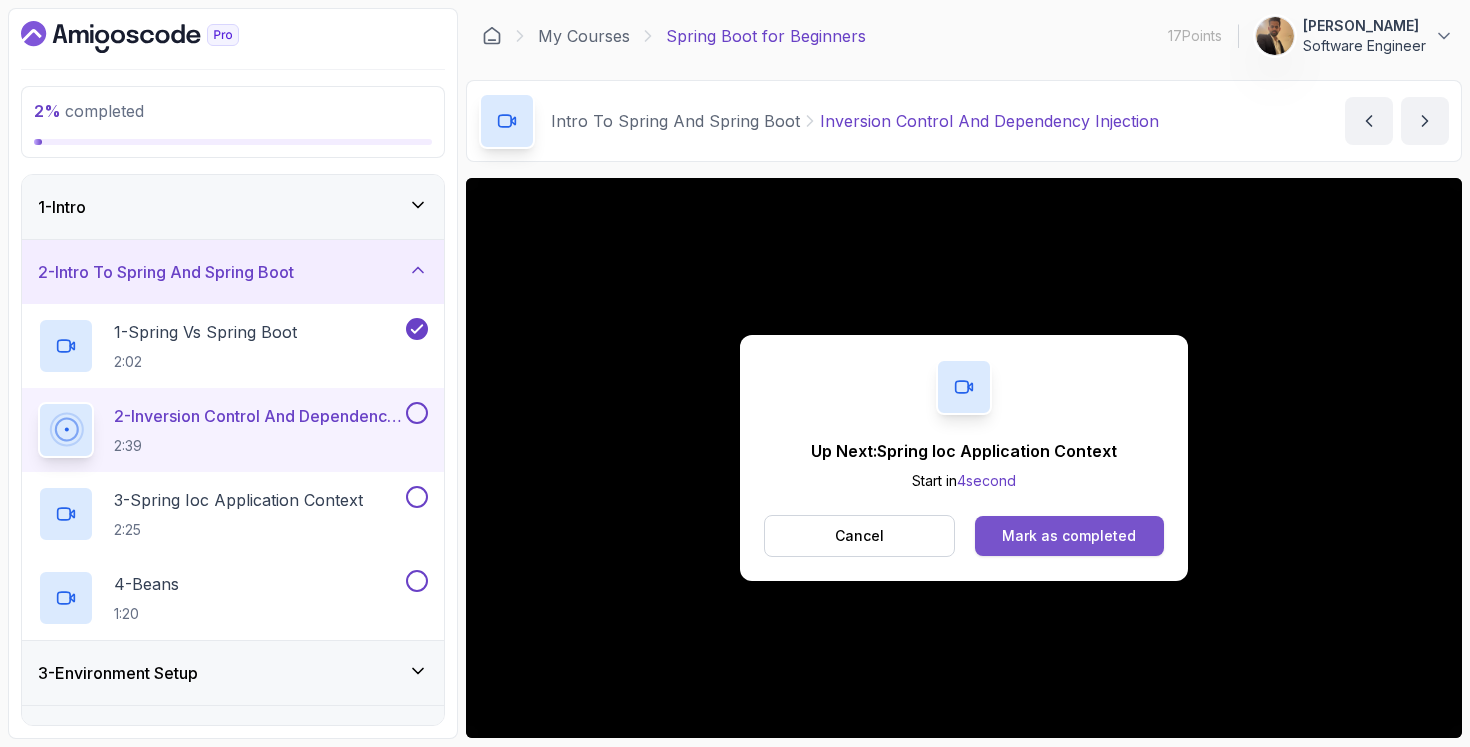 click on "Mark as completed" at bounding box center [1069, 536] 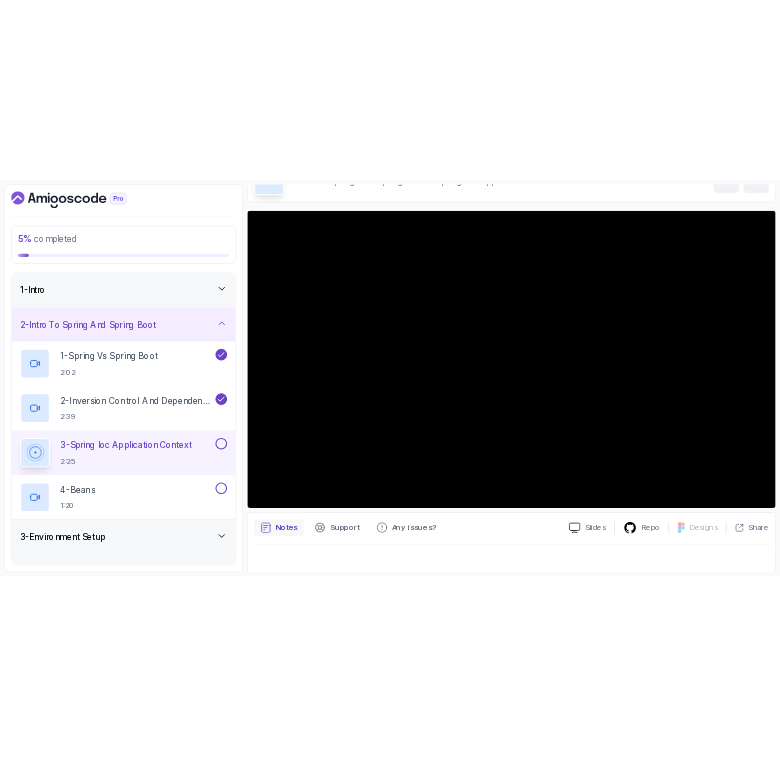 scroll, scrollTop: 138, scrollLeft: 0, axis: vertical 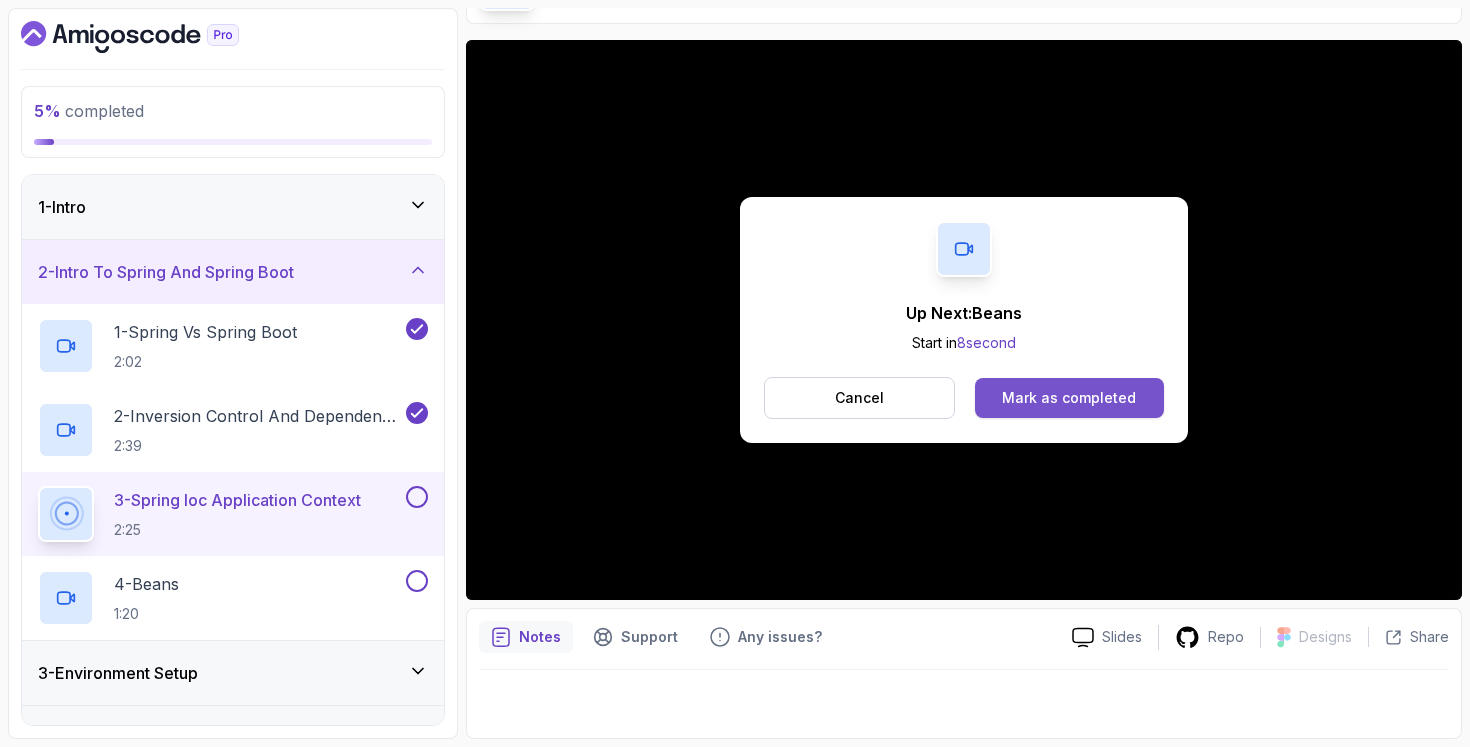 click on "Mark as completed" at bounding box center [1069, 398] 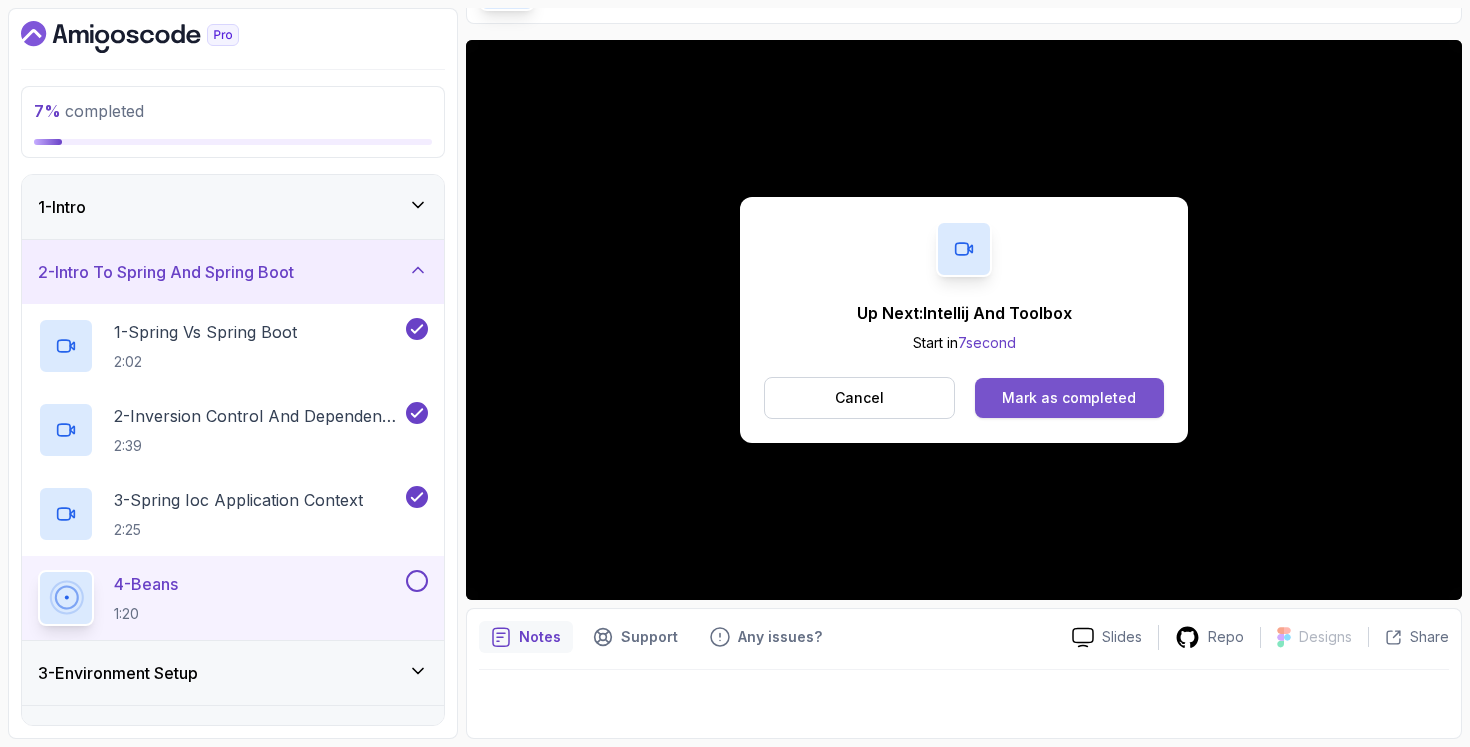 click on "Mark as completed" at bounding box center (1069, 398) 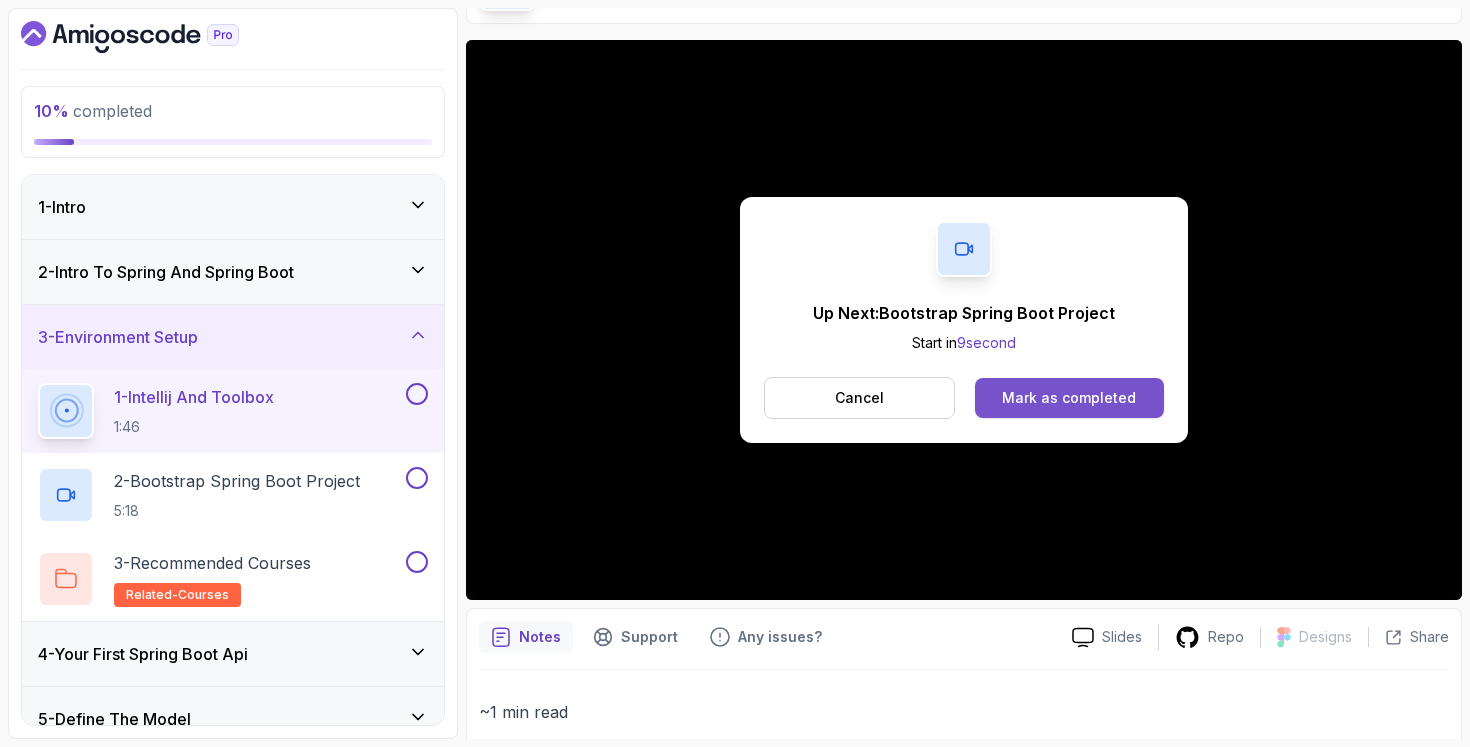 click on "Mark as completed" at bounding box center [1069, 398] 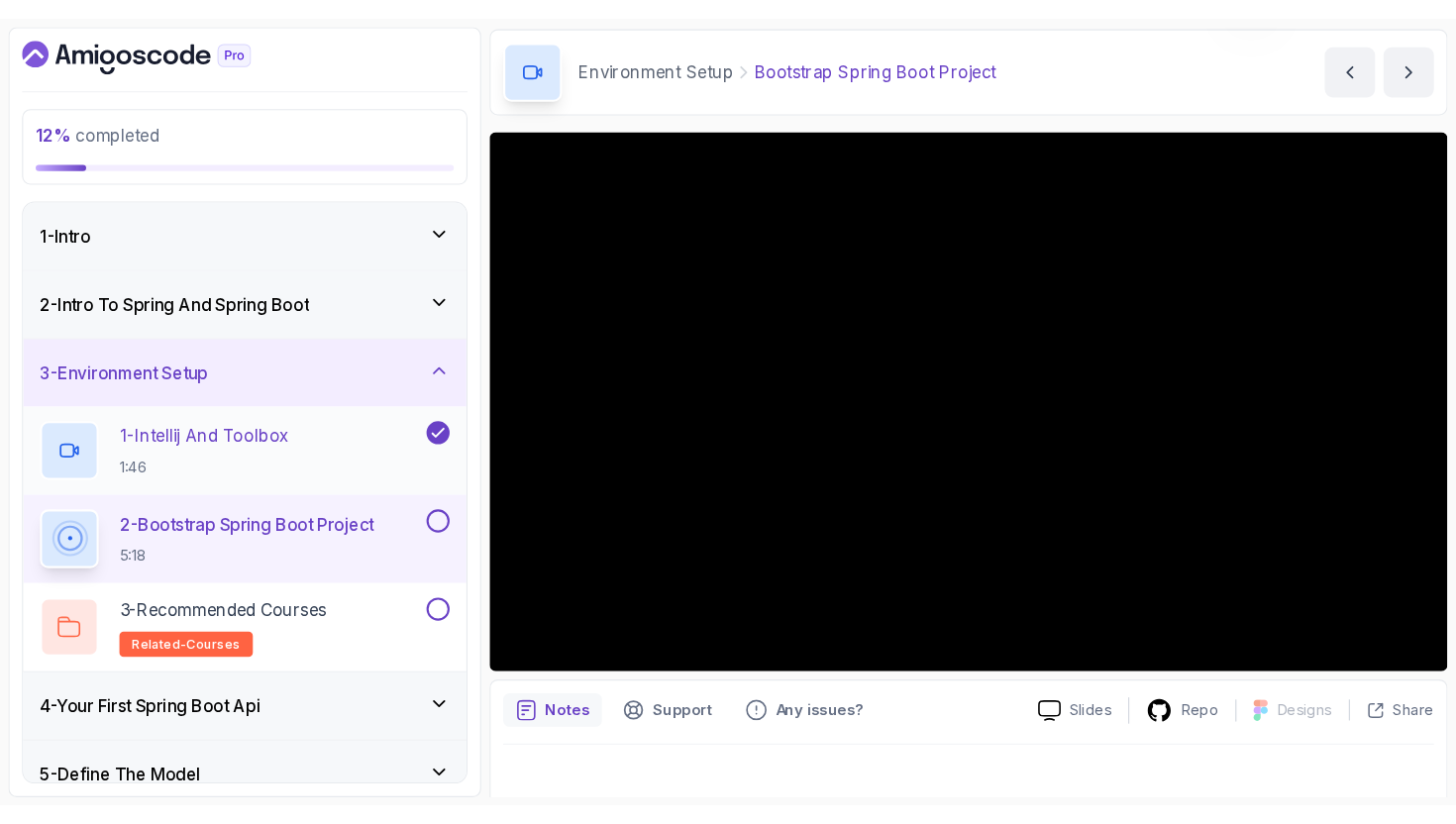 scroll, scrollTop: 0, scrollLeft: 0, axis: both 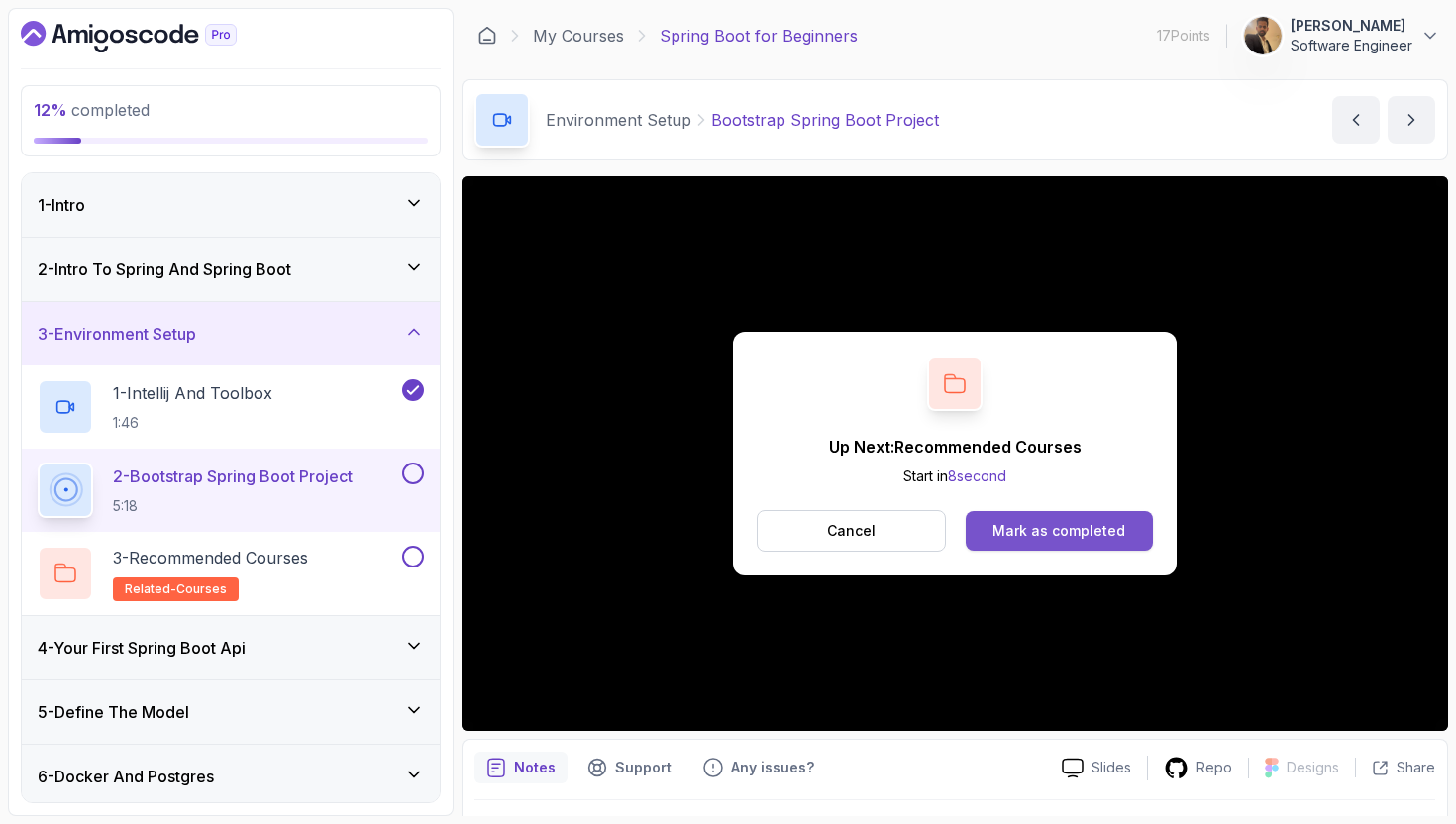 click on "Mark as completed" at bounding box center [1059, 531] 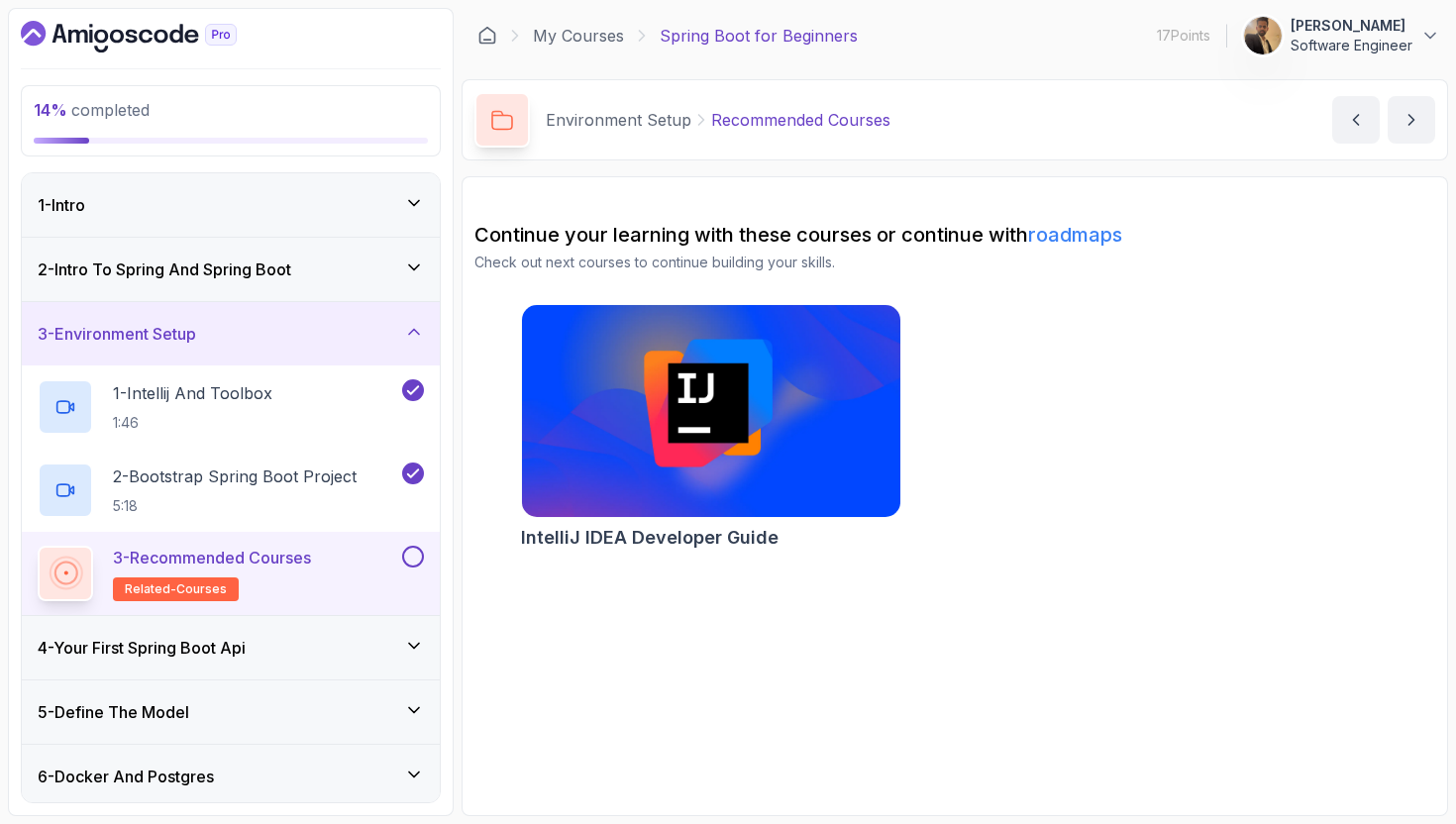 click 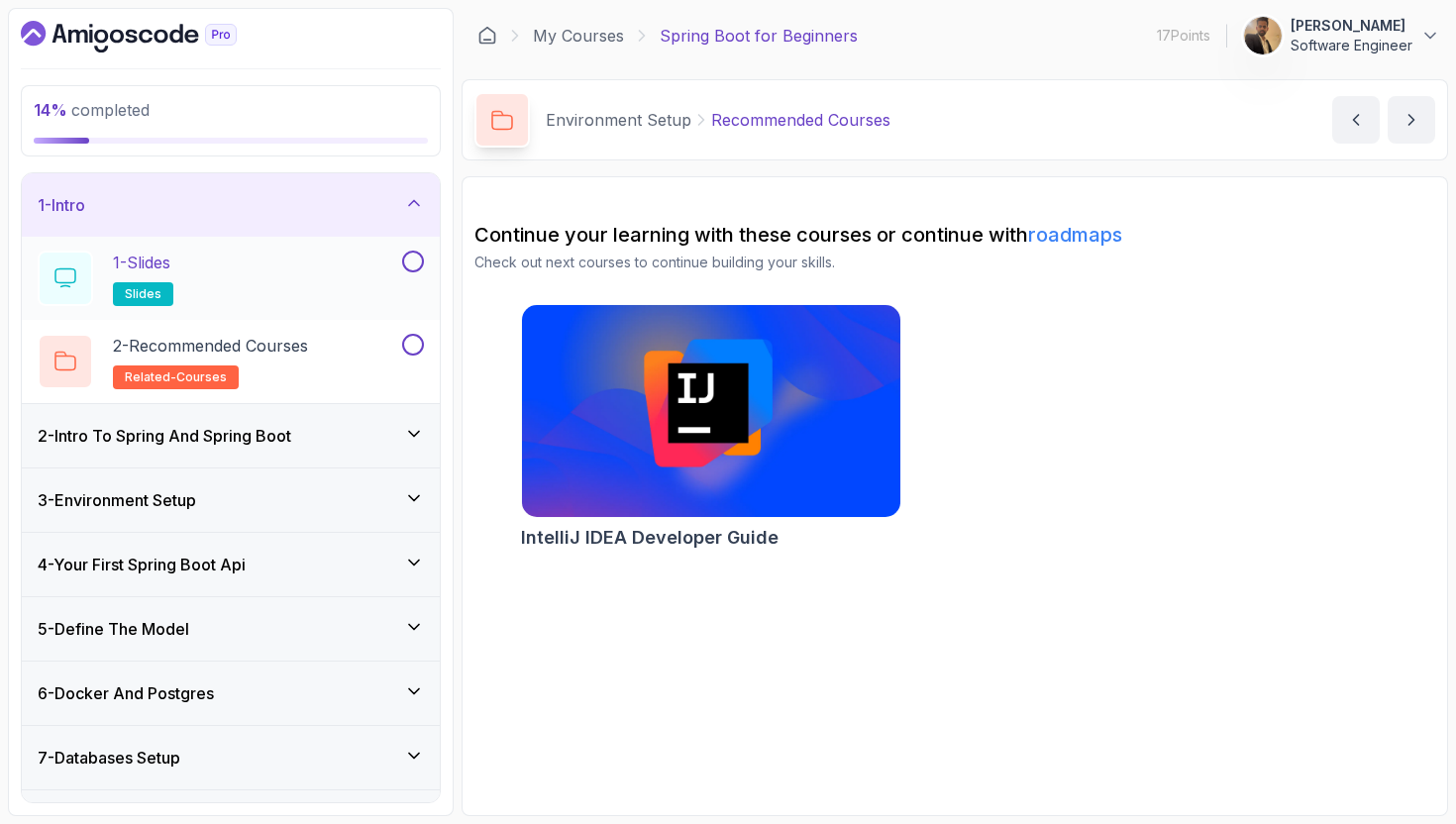 click at bounding box center (413, 261) 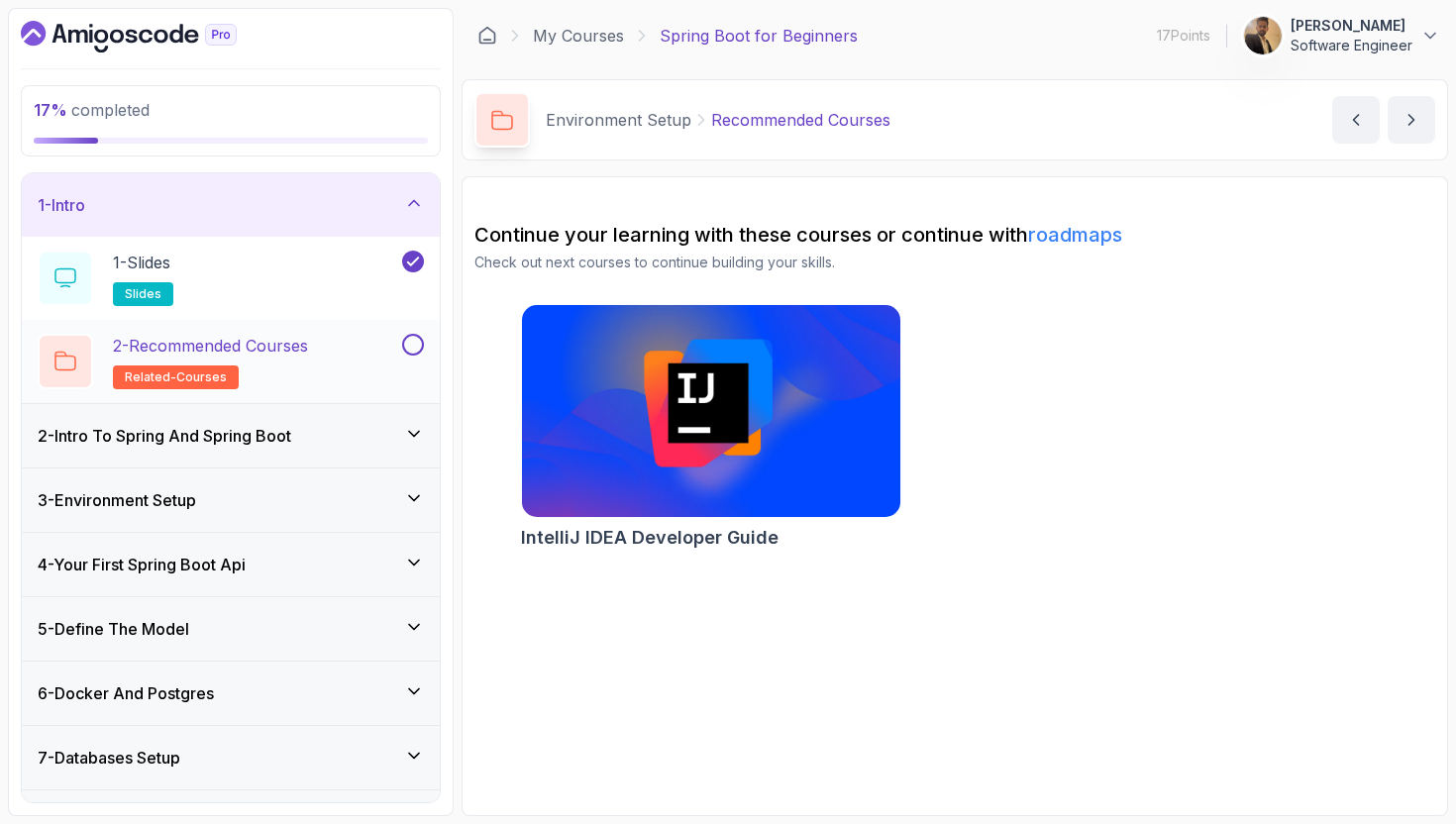 click at bounding box center [413, 345] 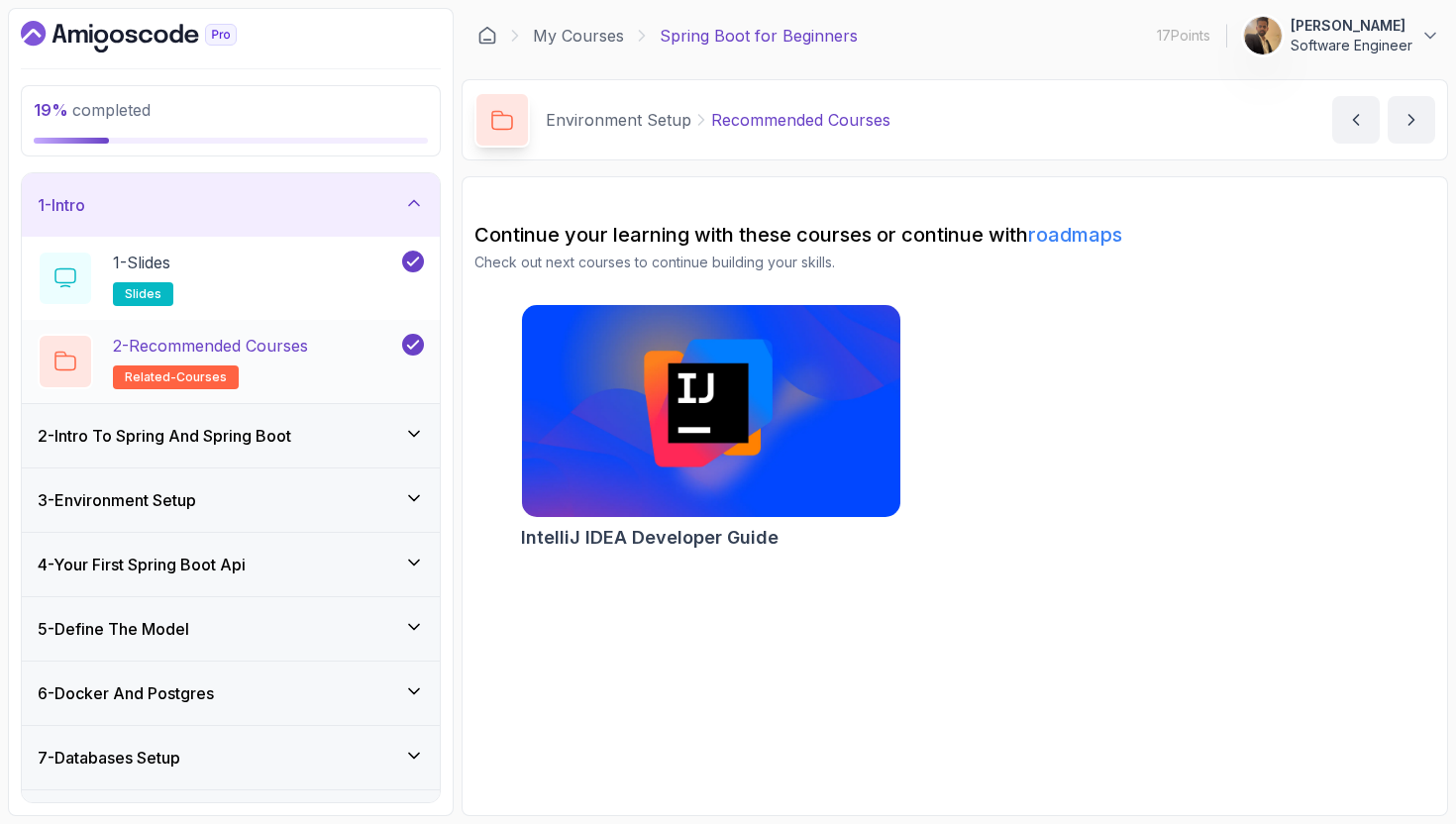 scroll, scrollTop: 68, scrollLeft: 0, axis: vertical 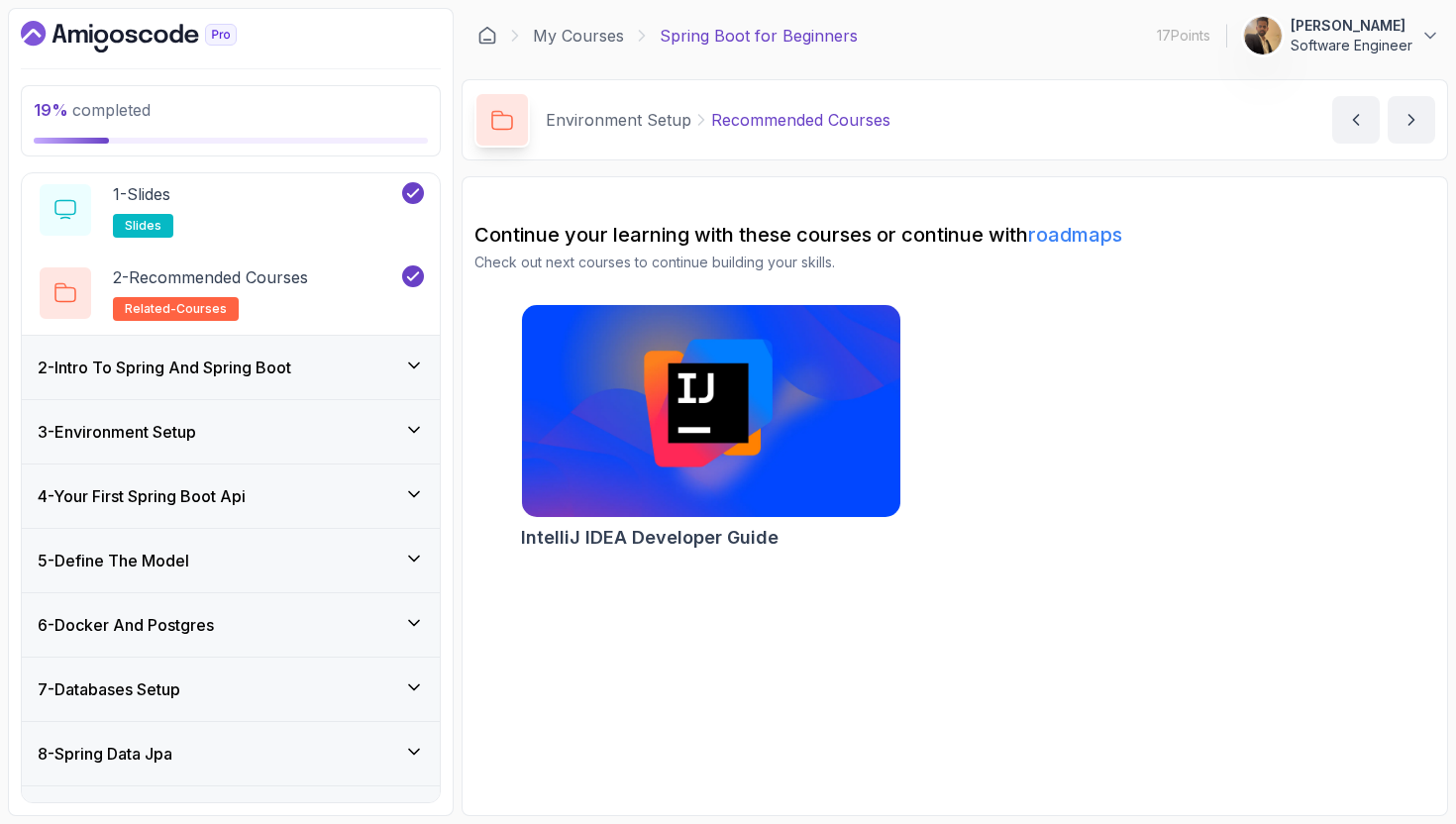 click 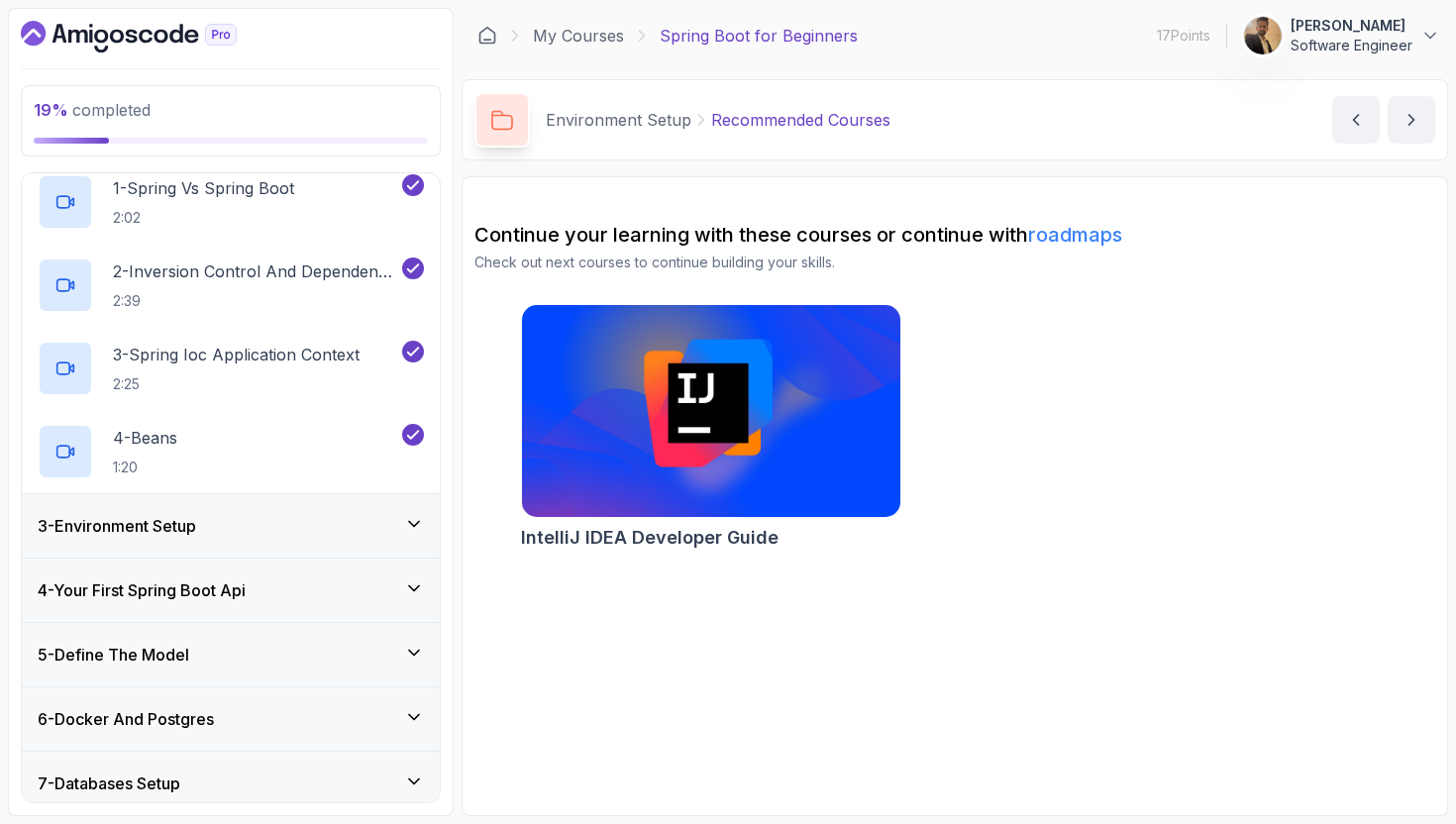 scroll, scrollTop: 146, scrollLeft: 0, axis: vertical 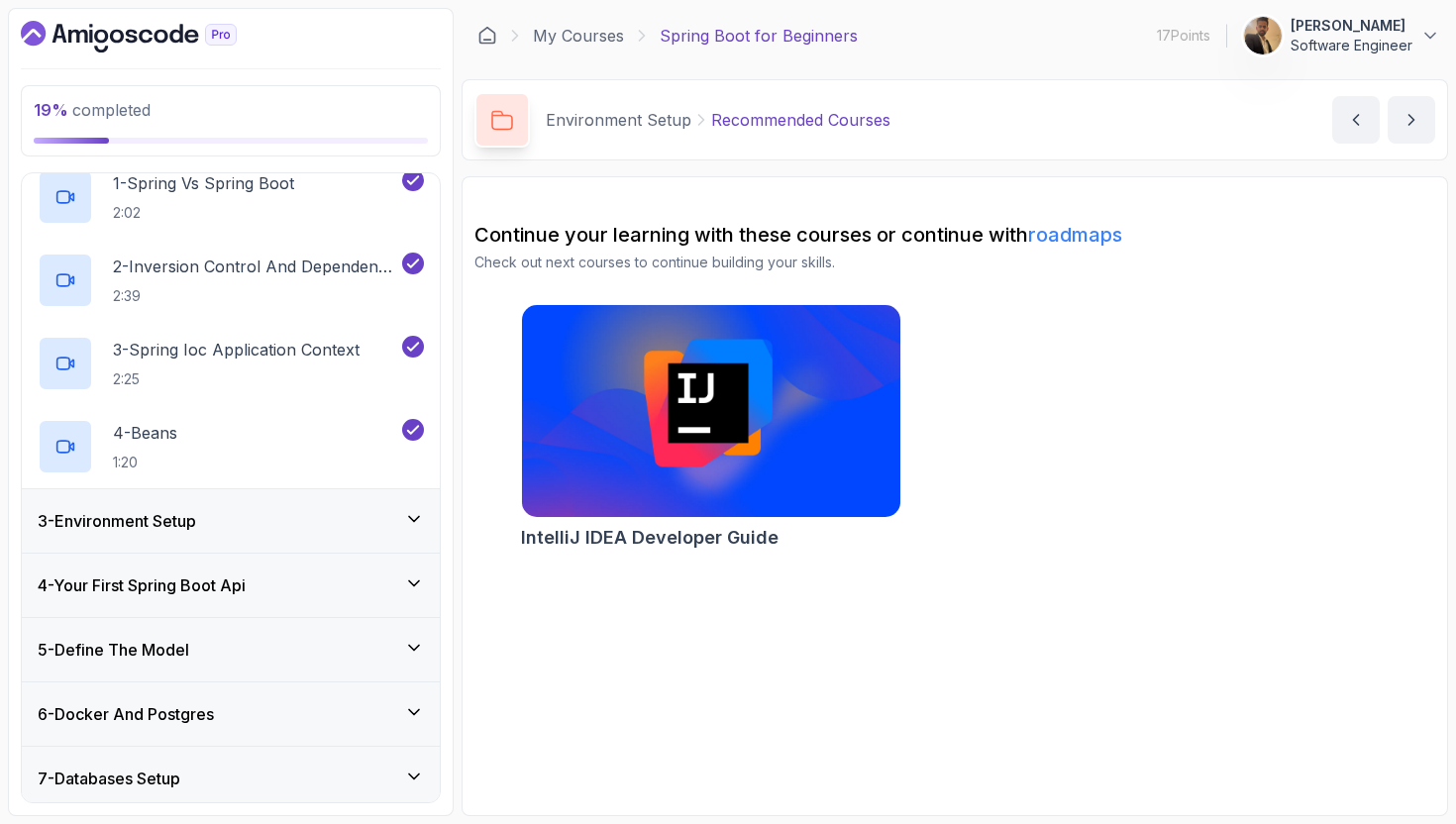 click 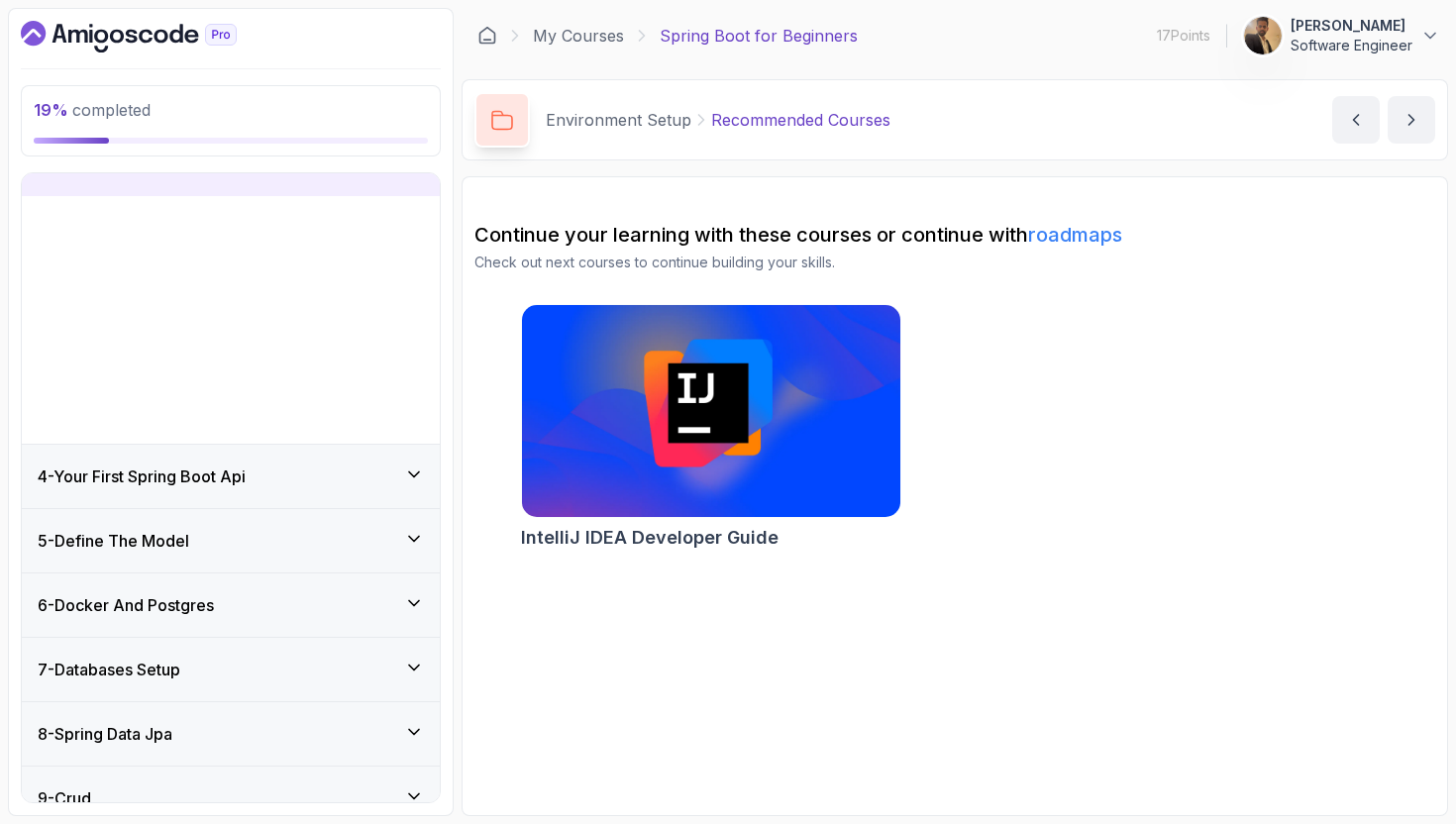 scroll, scrollTop: 143, scrollLeft: 0, axis: vertical 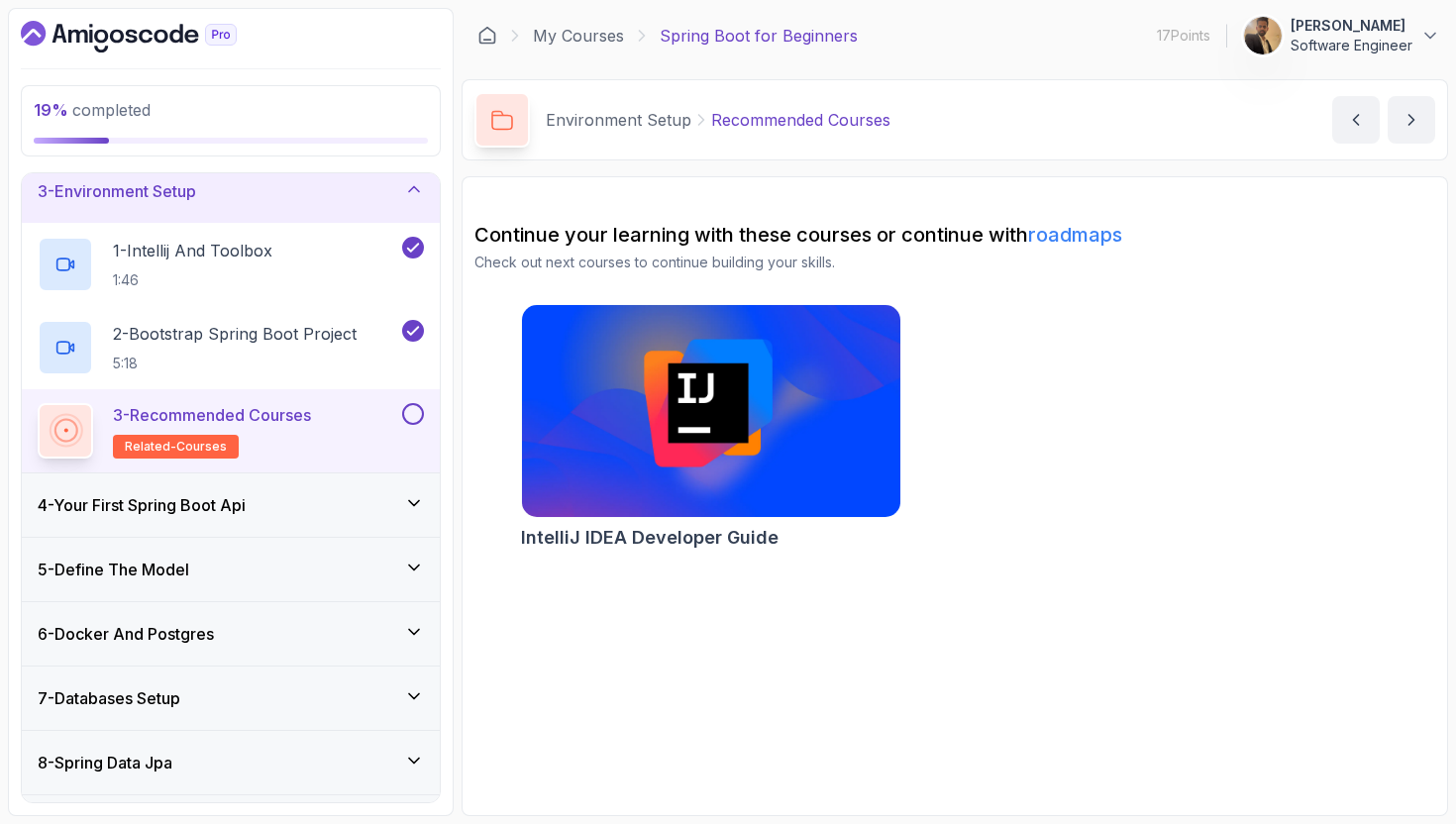 click at bounding box center [413, 414] 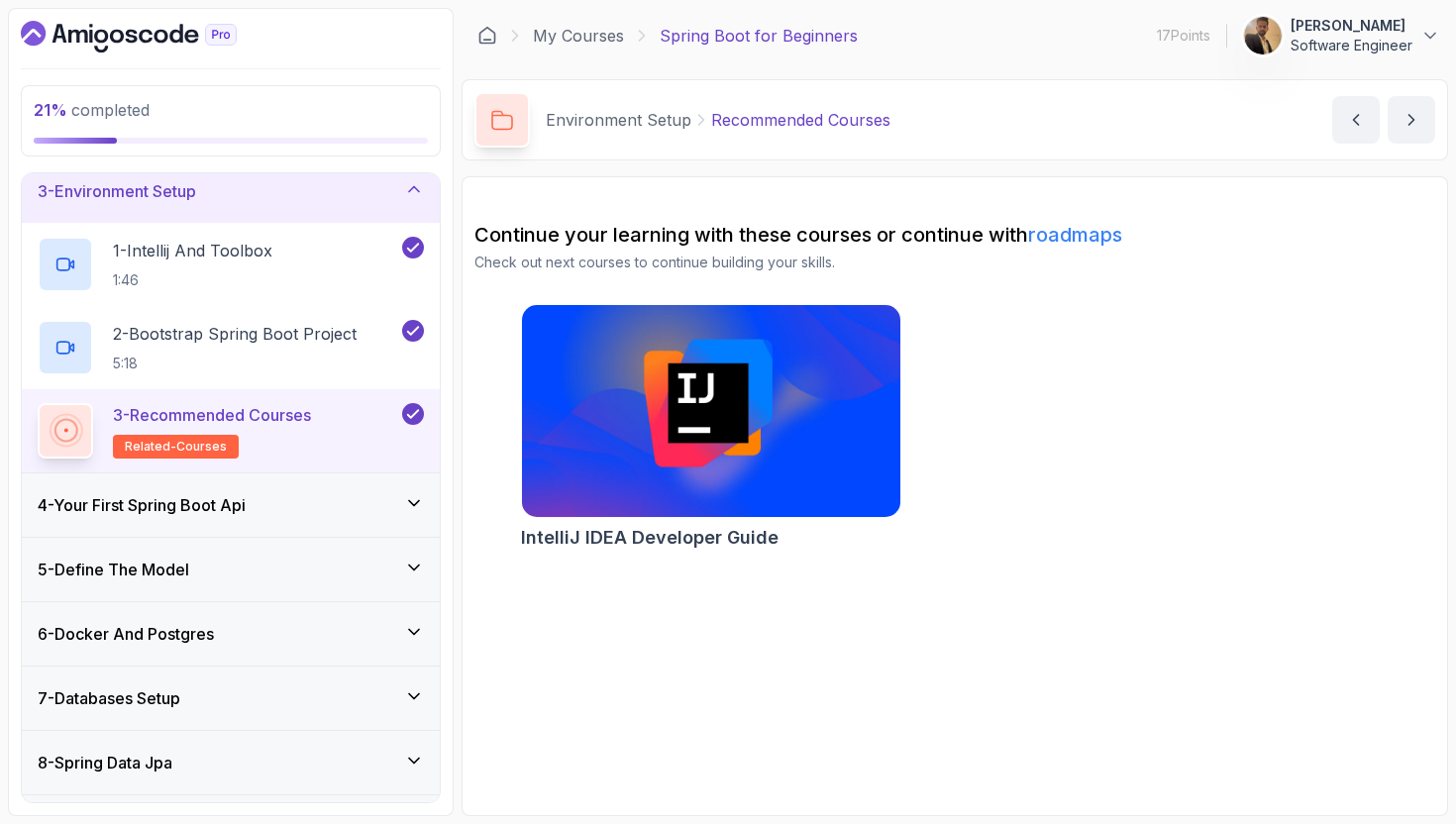 click 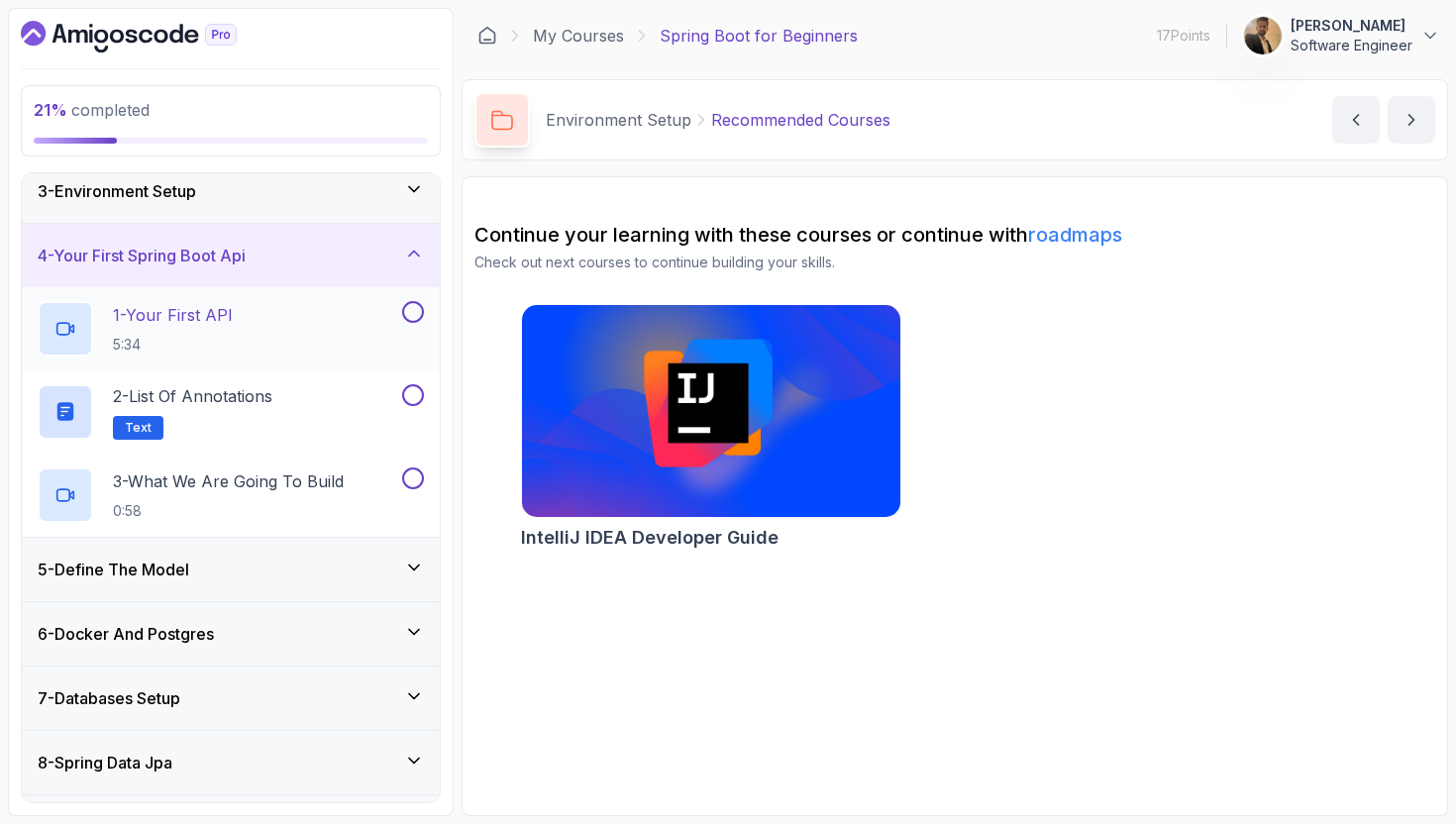 click on "1  -  Your First API 5:34" at bounding box center (218, 329) 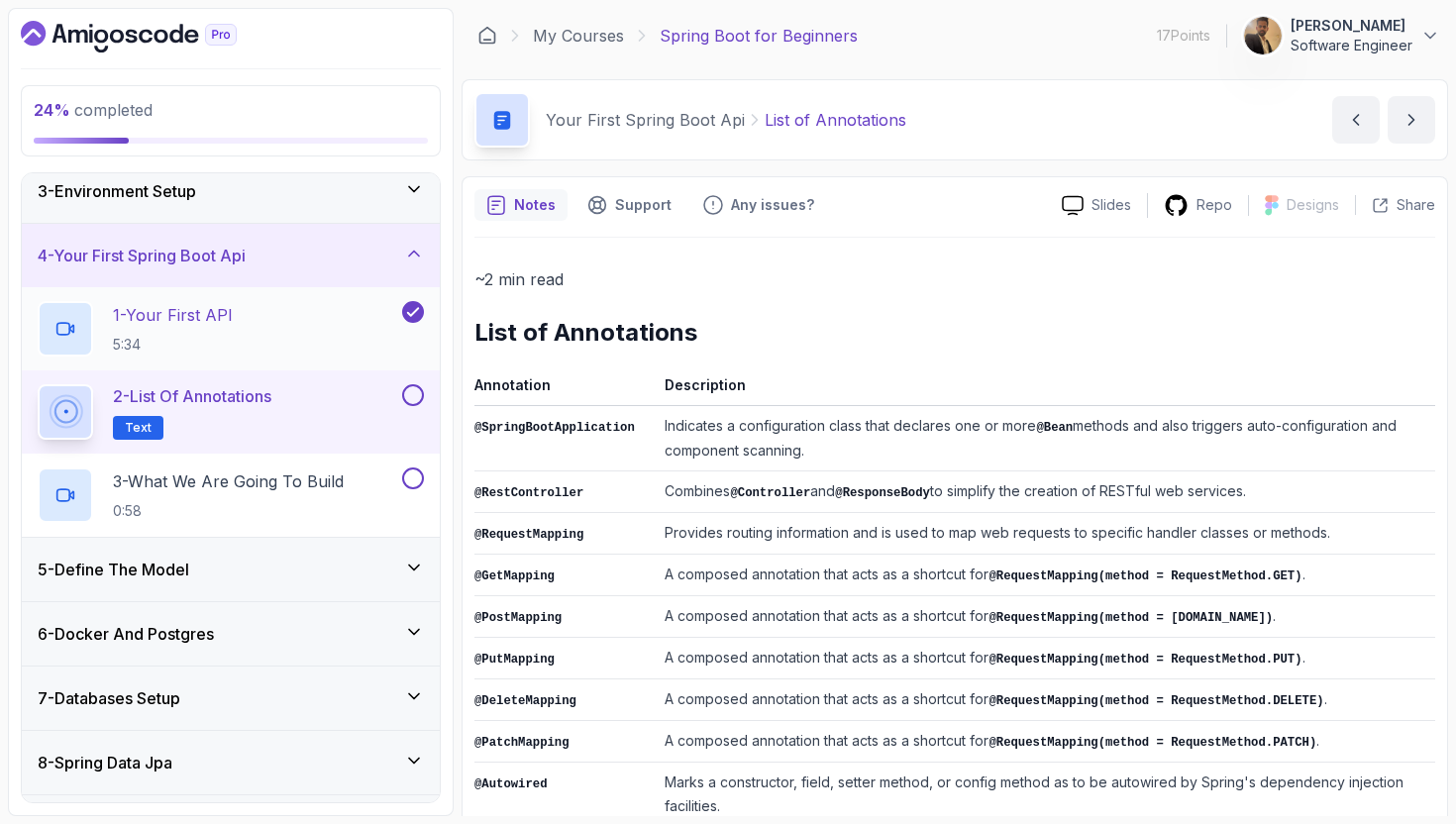 click on "1  -  Your First API" at bounding box center [172, 315] 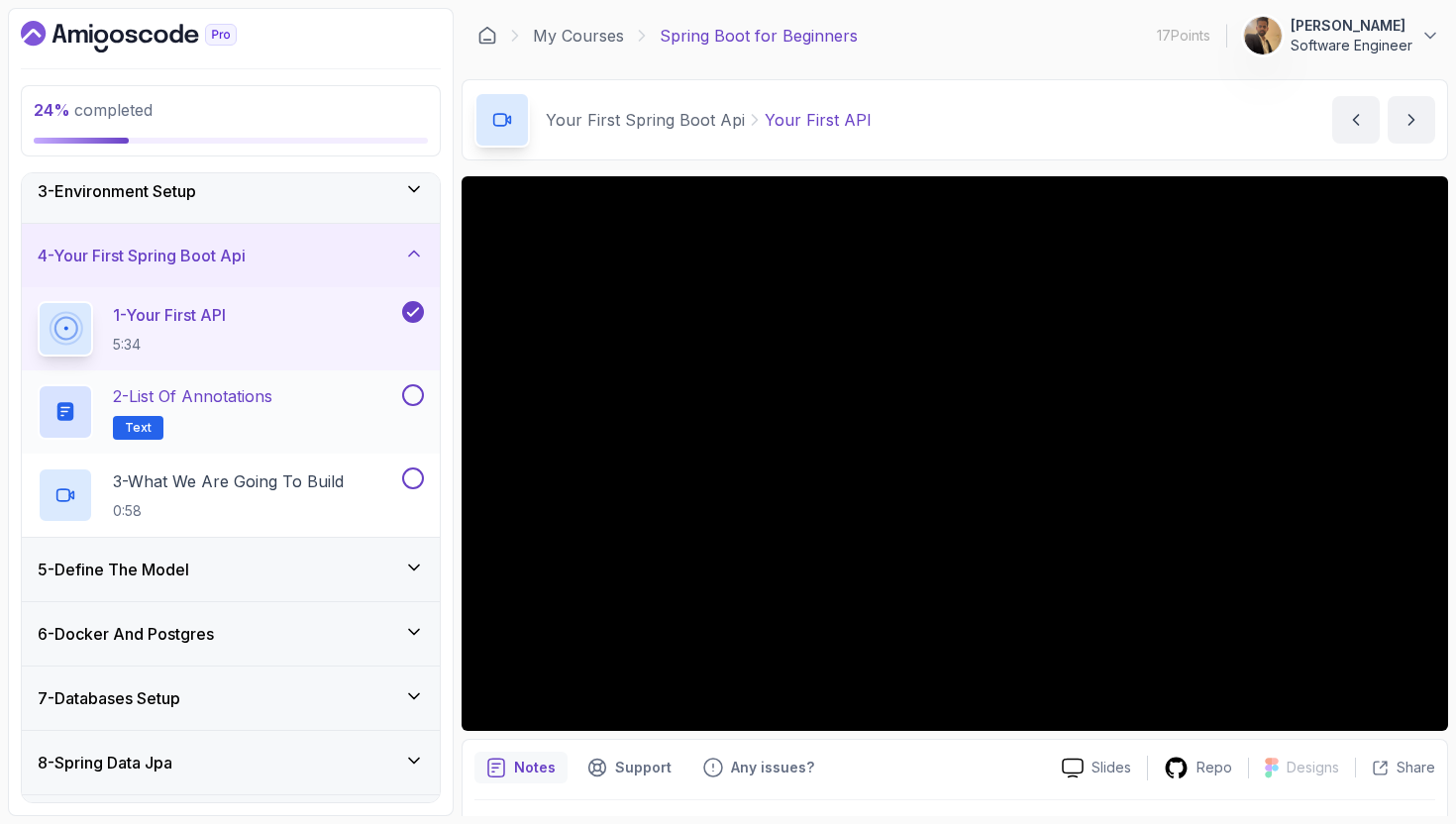 click on "2  -  List of Annotations" at bounding box center [192, 396] 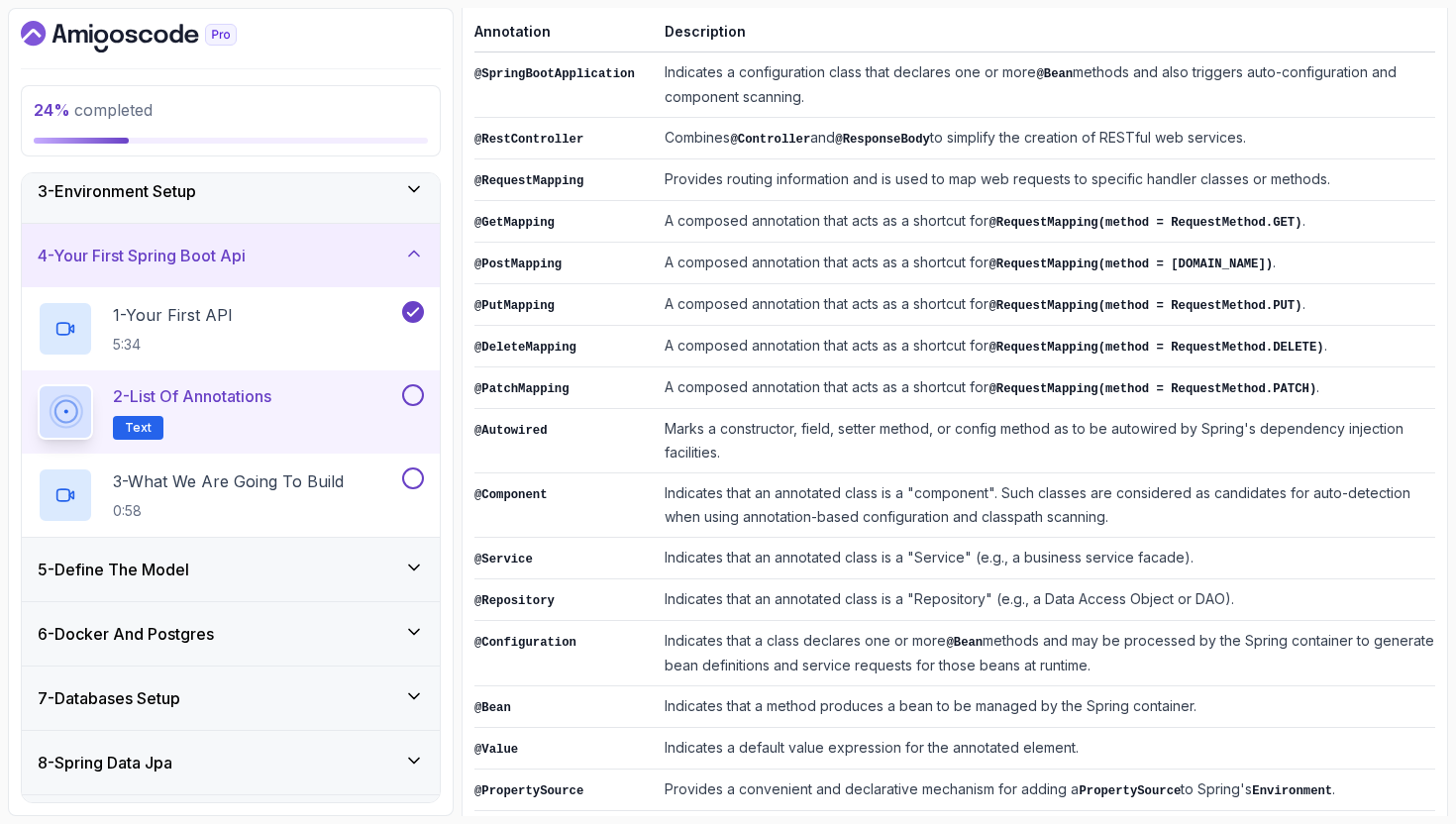 scroll, scrollTop: 415, scrollLeft: 0, axis: vertical 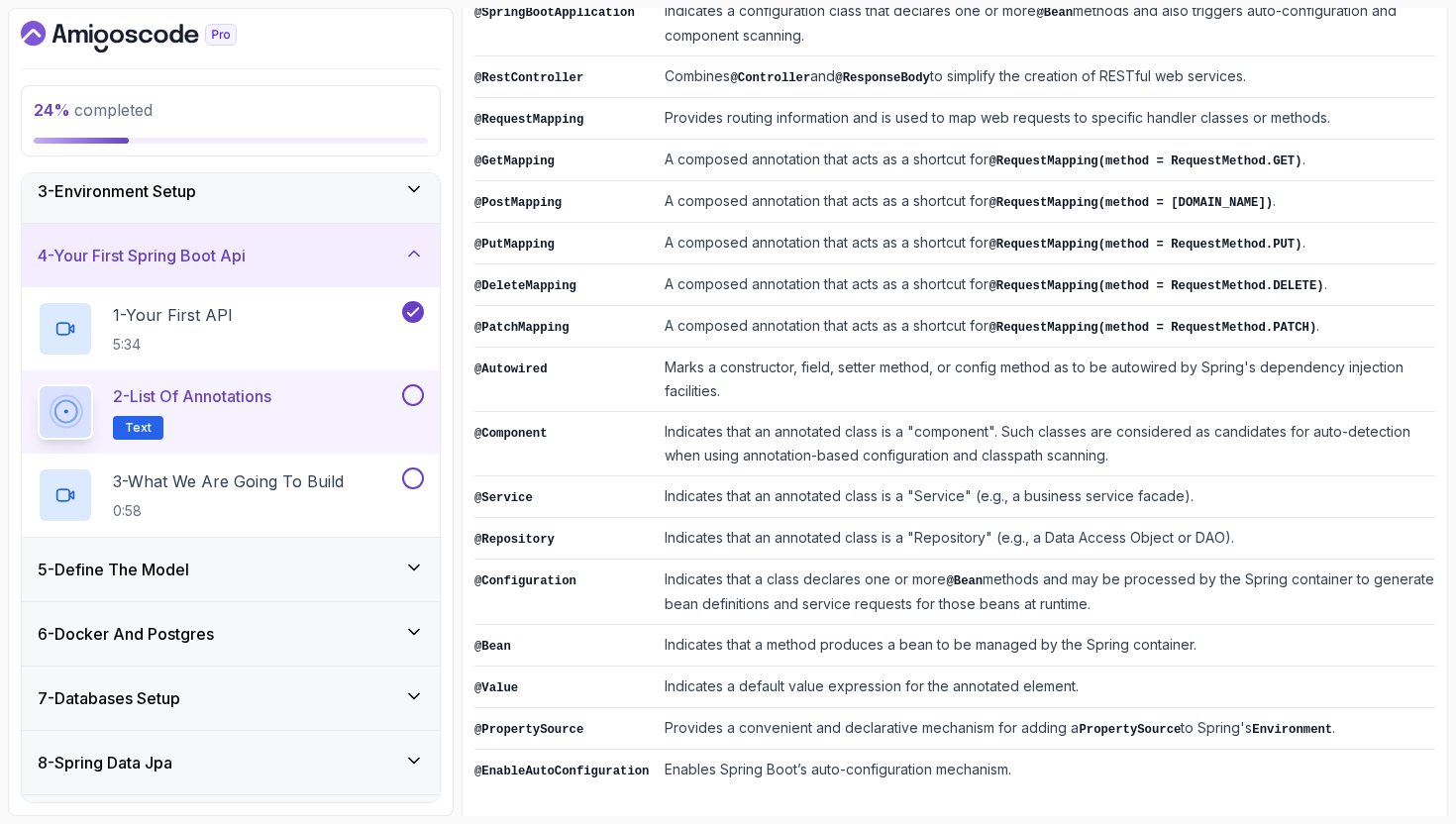 click at bounding box center [413, 395] 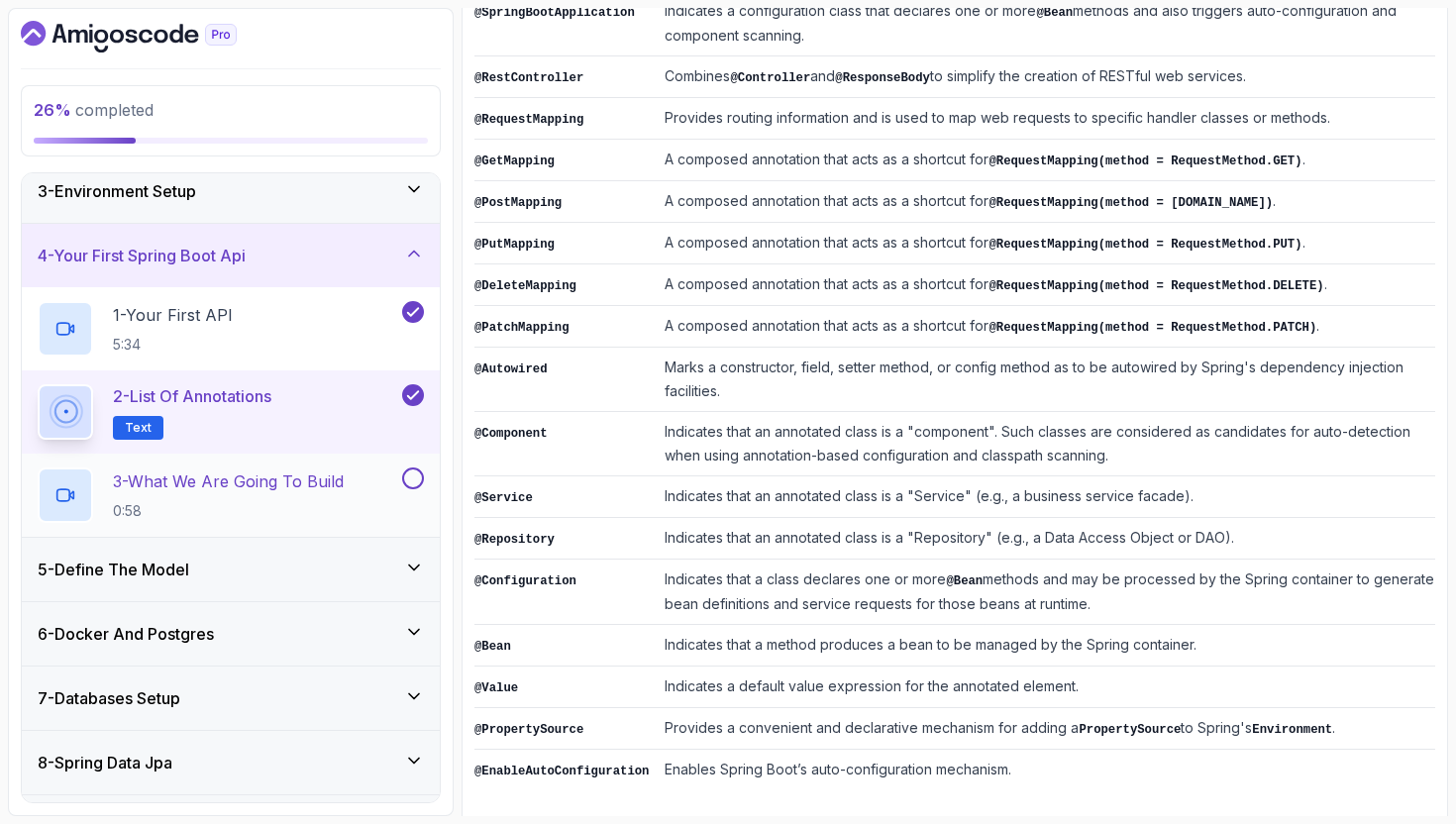 click on "3  -  What We Are Going To Build" at bounding box center [228, 481] 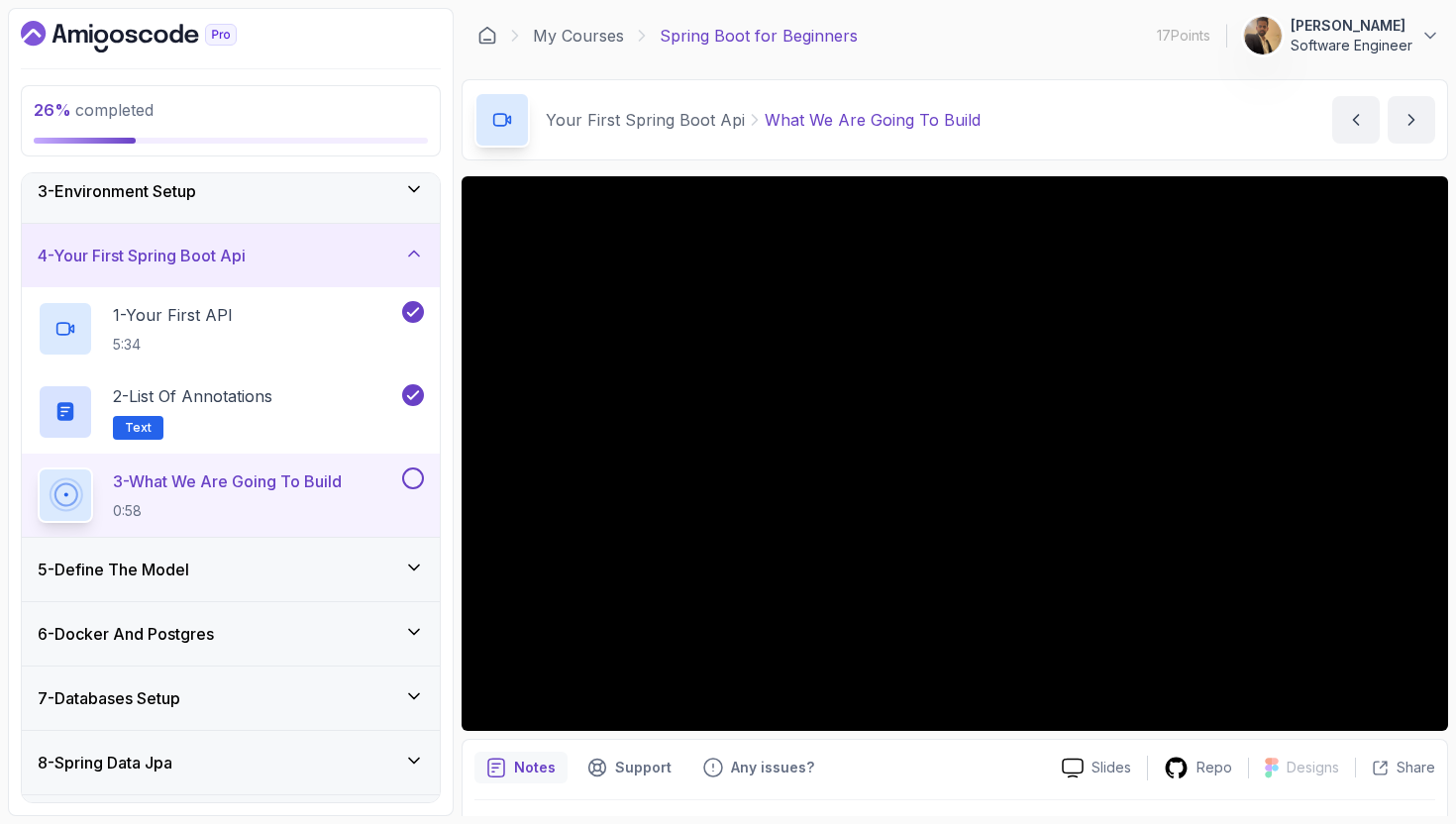 click on "5  -  Define The Model" at bounding box center (231, 569) 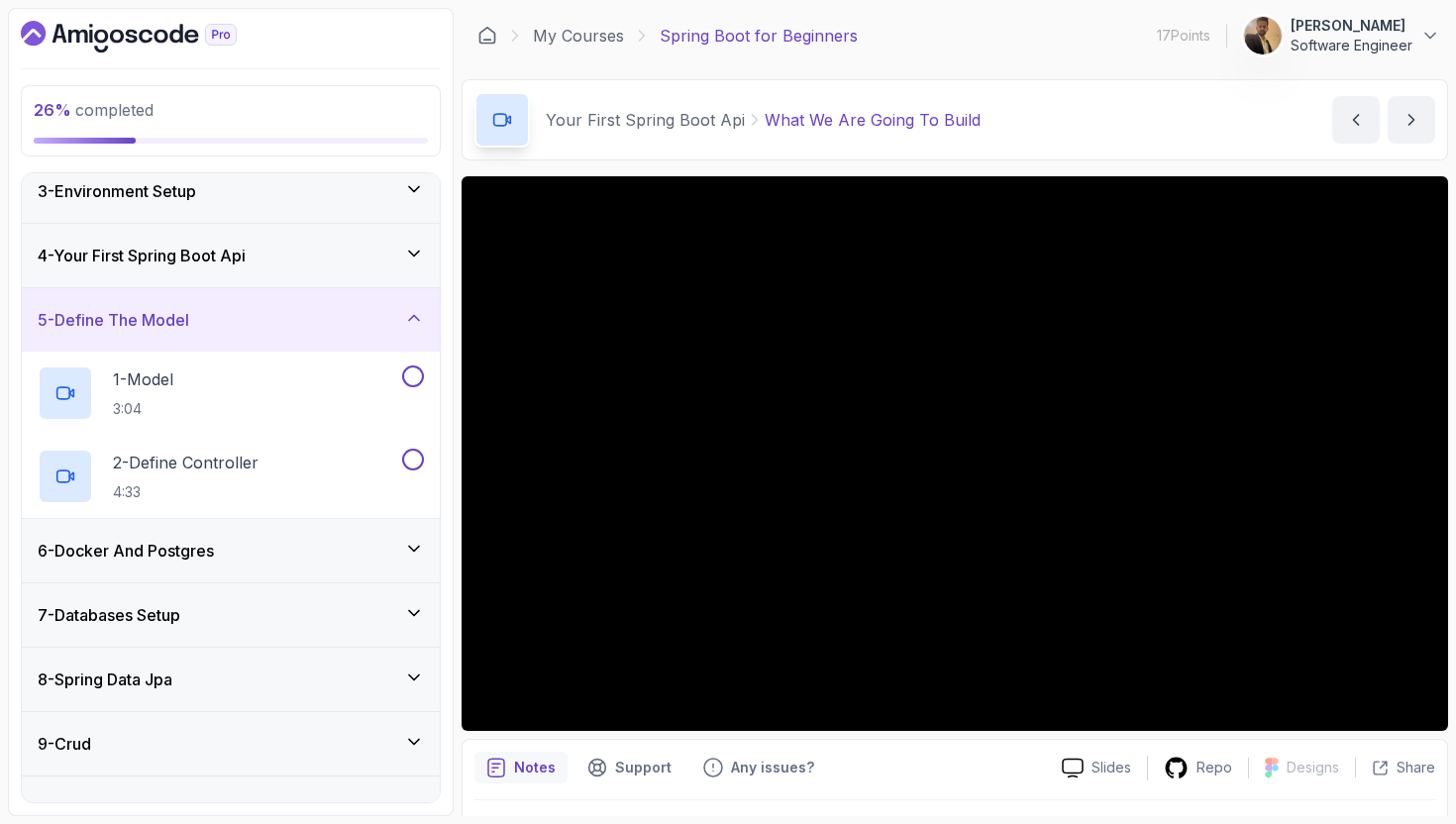 click 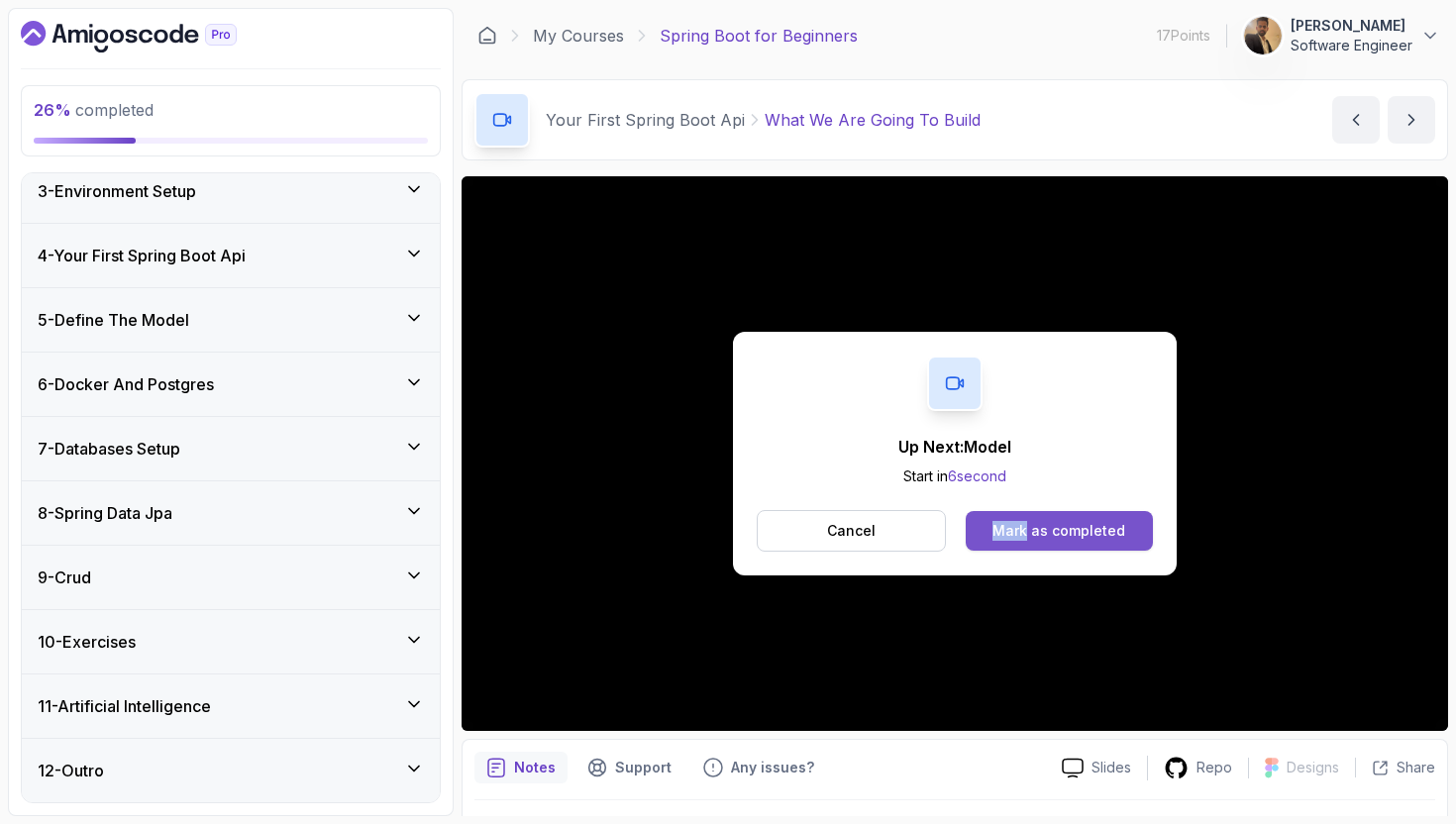click on "Mark as completed" at bounding box center [1059, 531] 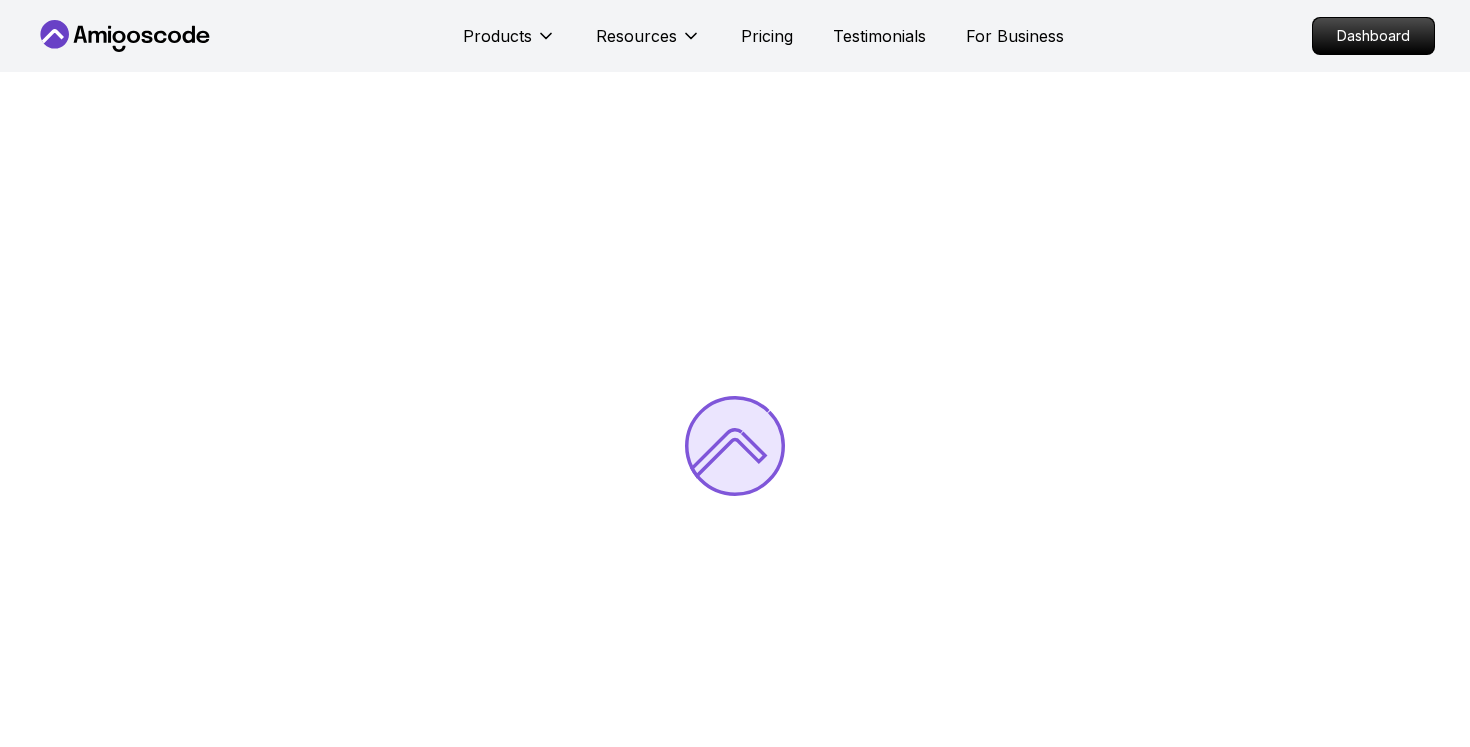 scroll, scrollTop: 0, scrollLeft: 0, axis: both 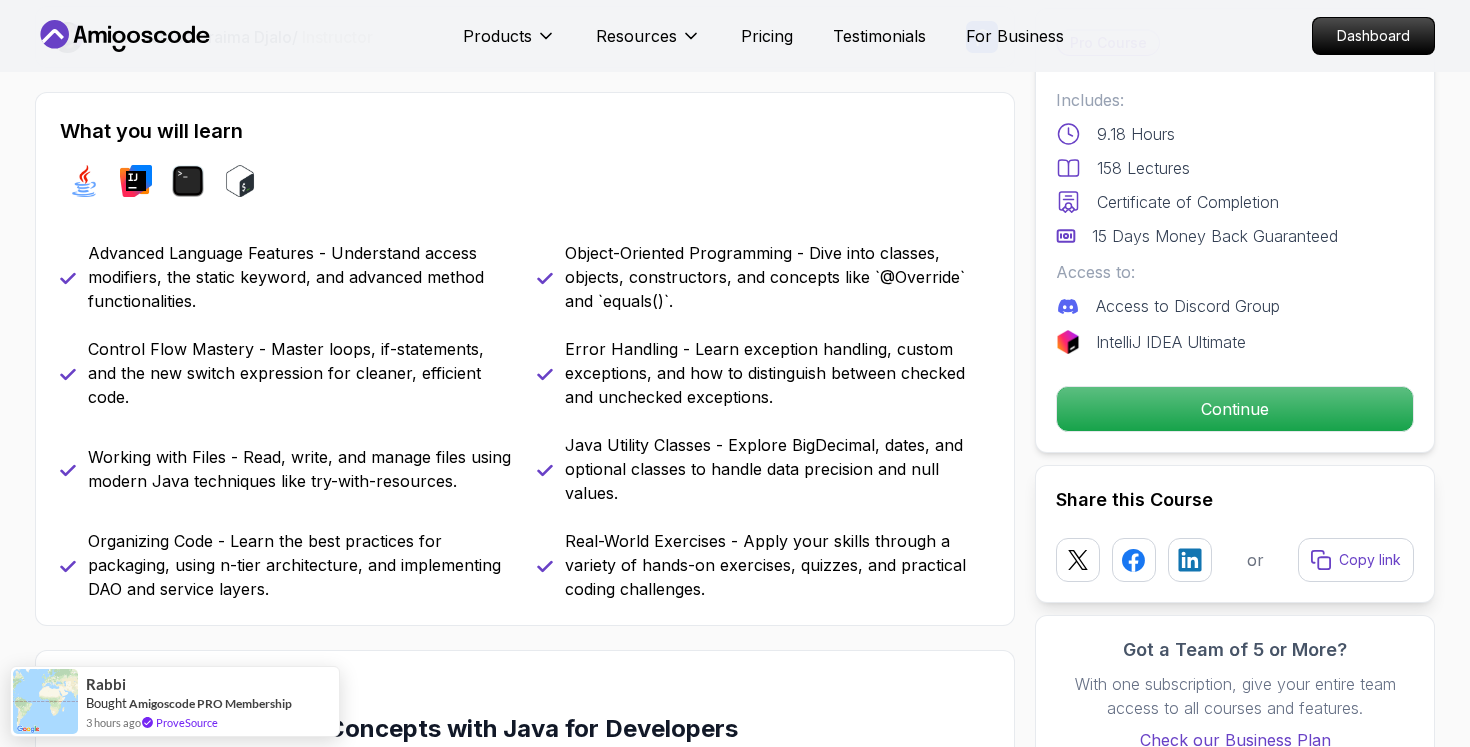 click on "Products Resources Pricing Testimonials For Business Dashboard Products Resources Pricing Testimonials For Business Dashboard Java for Developers Learn advanced Java concepts to build scalable and maintainable applications. Mama Samba Braima Djalo  /   Instructor Pro Course Includes: 9.18 Hours 158 Lectures Certificate of Completion 15 Days Money Back Guaranteed Access to: Access to Discord Group IntelliJ IDEA Ultimate Continue Share this Course or Copy link Got a Team of 5 or More? With one subscription, give your entire team access to all courses and features. Check our Business Plan Mama Samba Braima Djalo  /   Instructor What you will learn java intellij terminal bash Advanced Language Features - Understand access modifiers, the static keyword, and advanced method functionalities. Object-Oriented Programming - Dive into classes, objects, constructors, and concepts like `@Override` and `equals()`. Control Flow Mastery - Master loops, if-statements, and the new switch expression for cleaner, efficient code." at bounding box center (735, 3661) 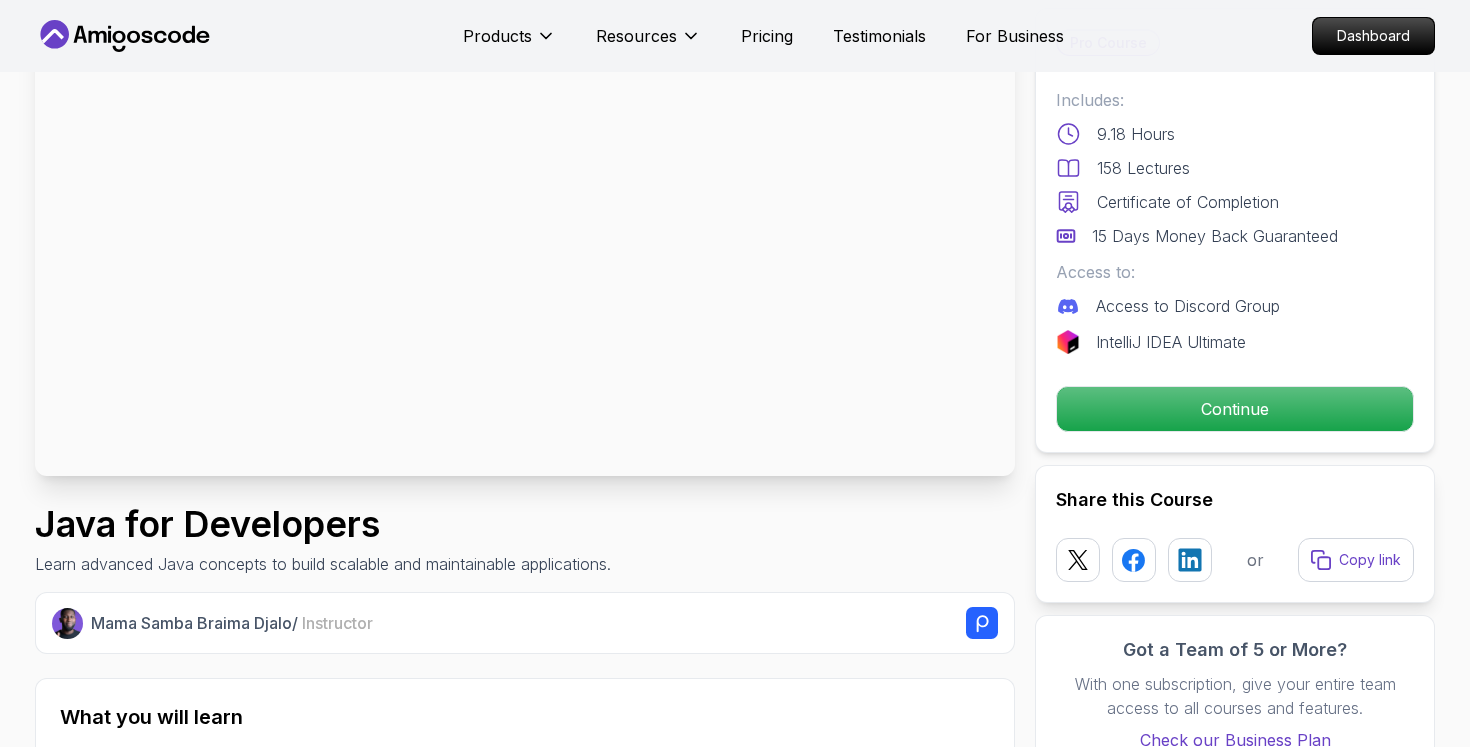 scroll, scrollTop: 0, scrollLeft: 0, axis: both 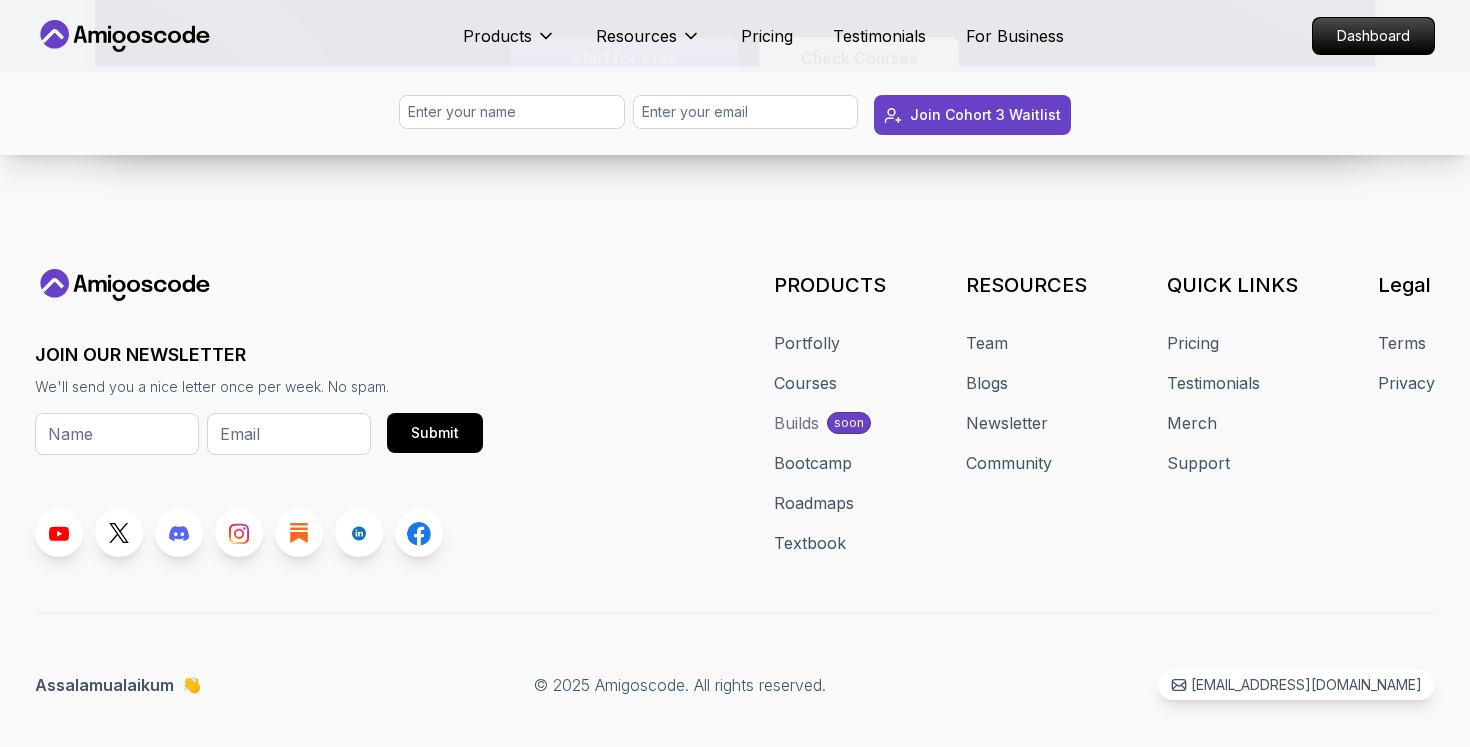 click 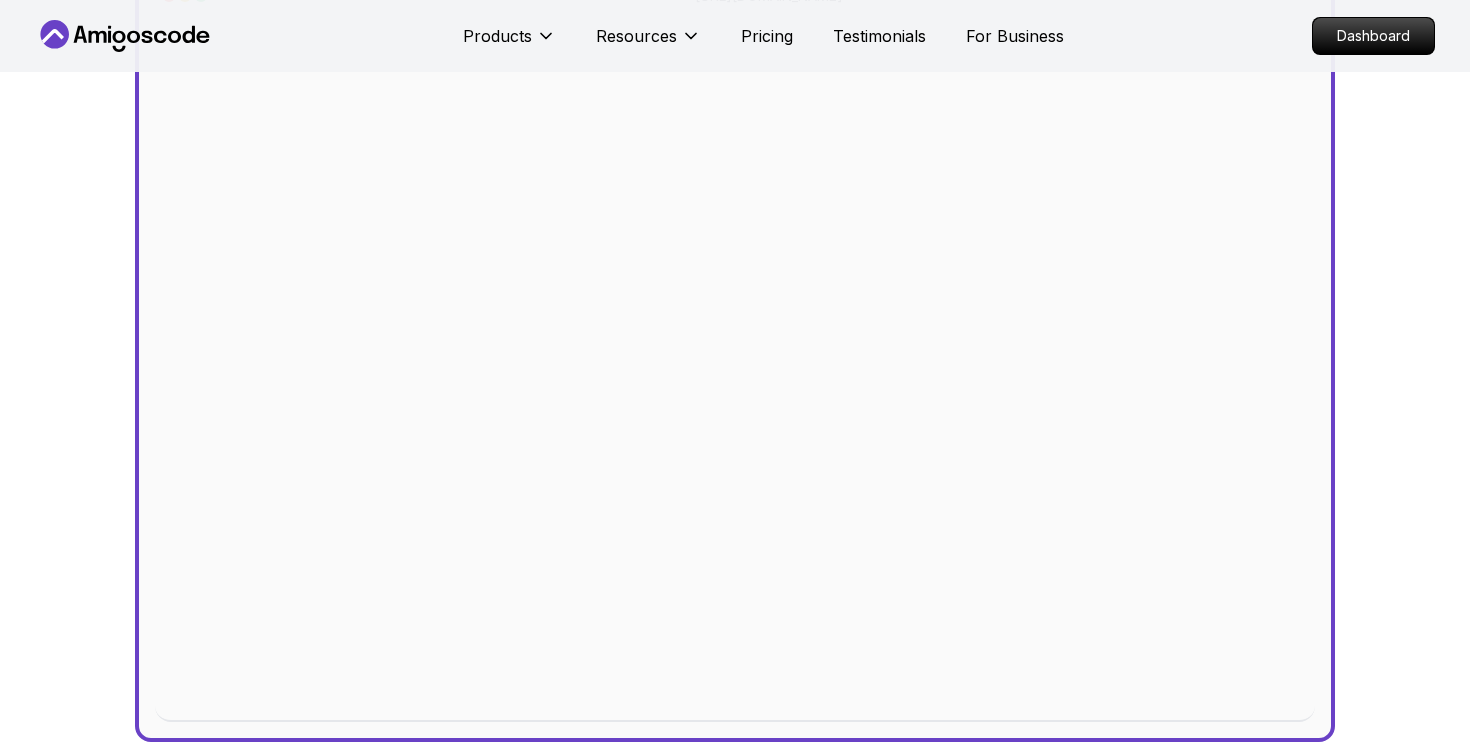 scroll, scrollTop: 735, scrollLeft: 0, axis: vertical 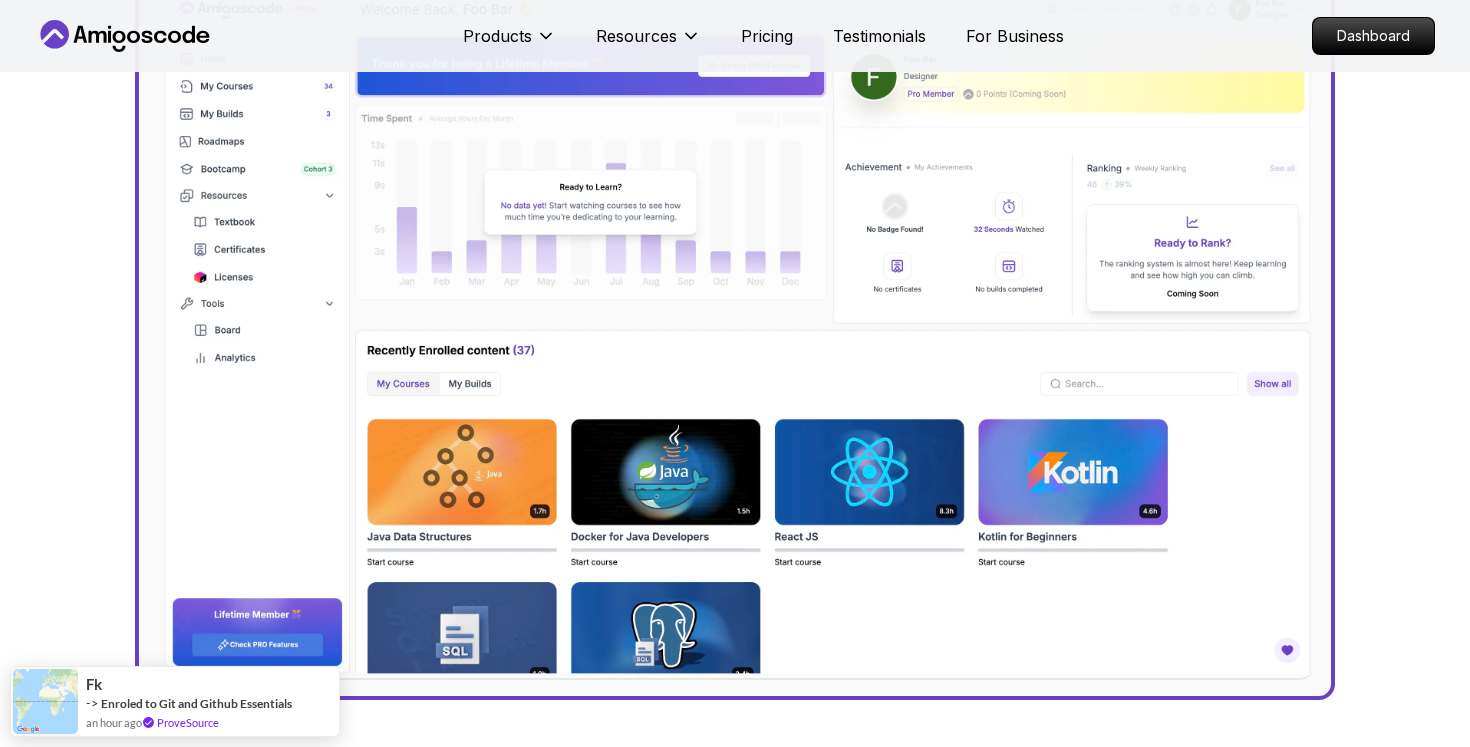 click 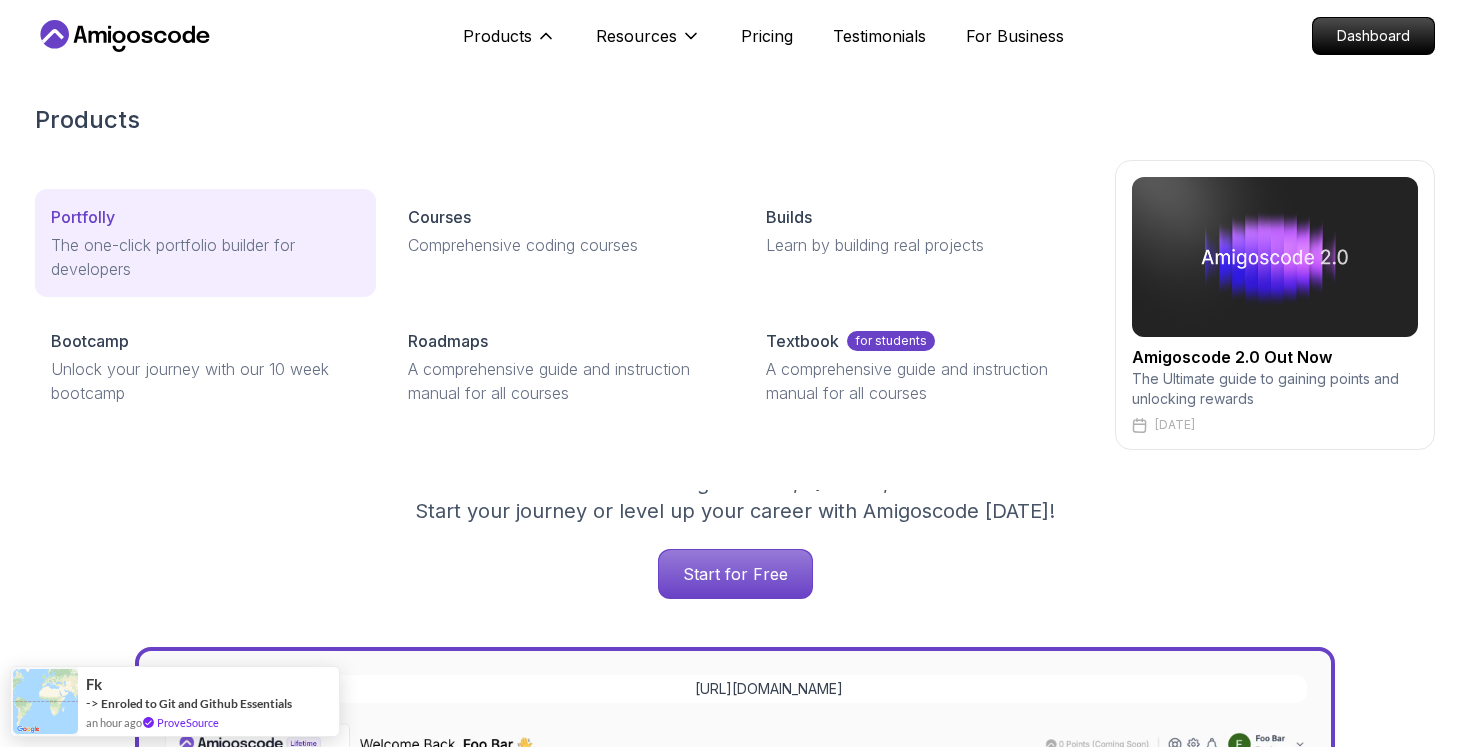 click on "The one-click portfolio builder for developers" at bounding box center [205, 257] 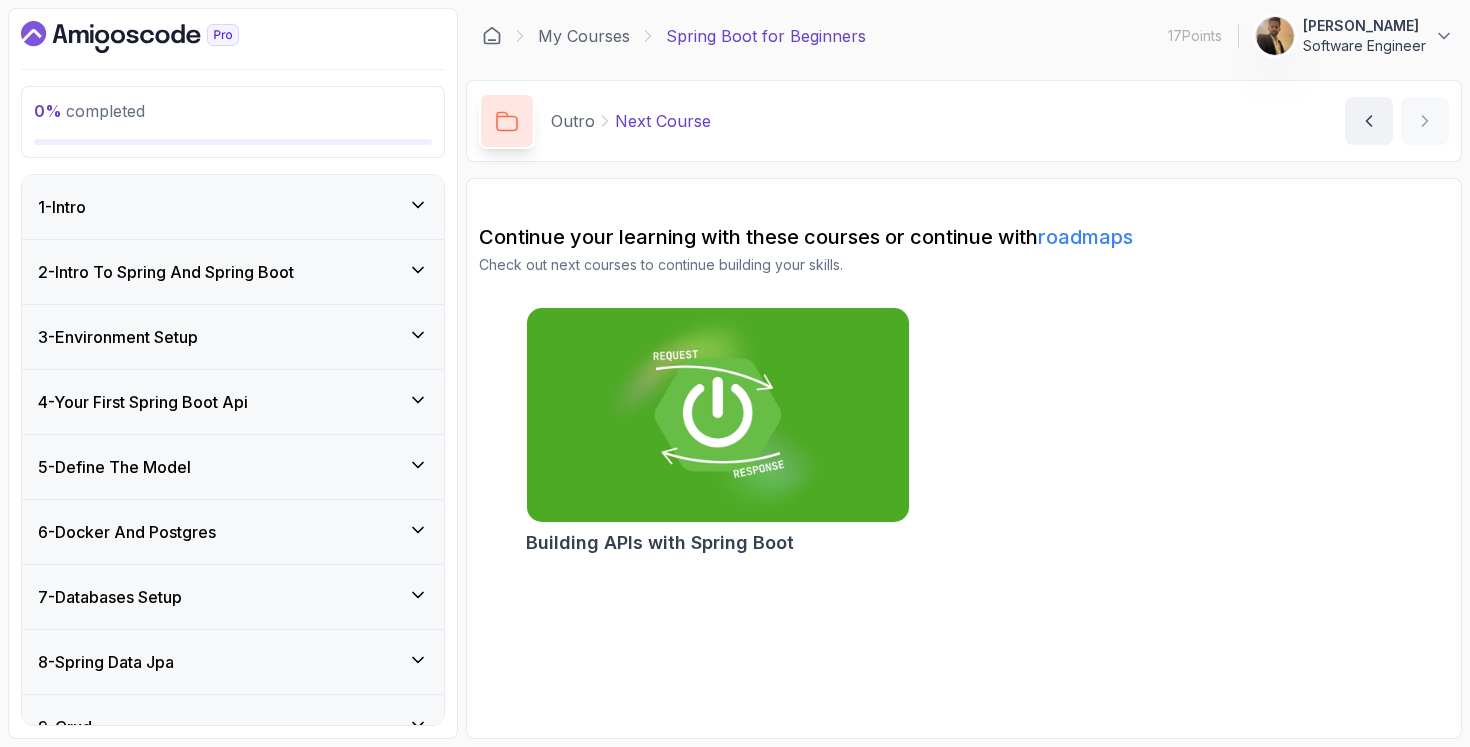 scroll, scrollTop: 0, scrollLeft: 0, axis: both 